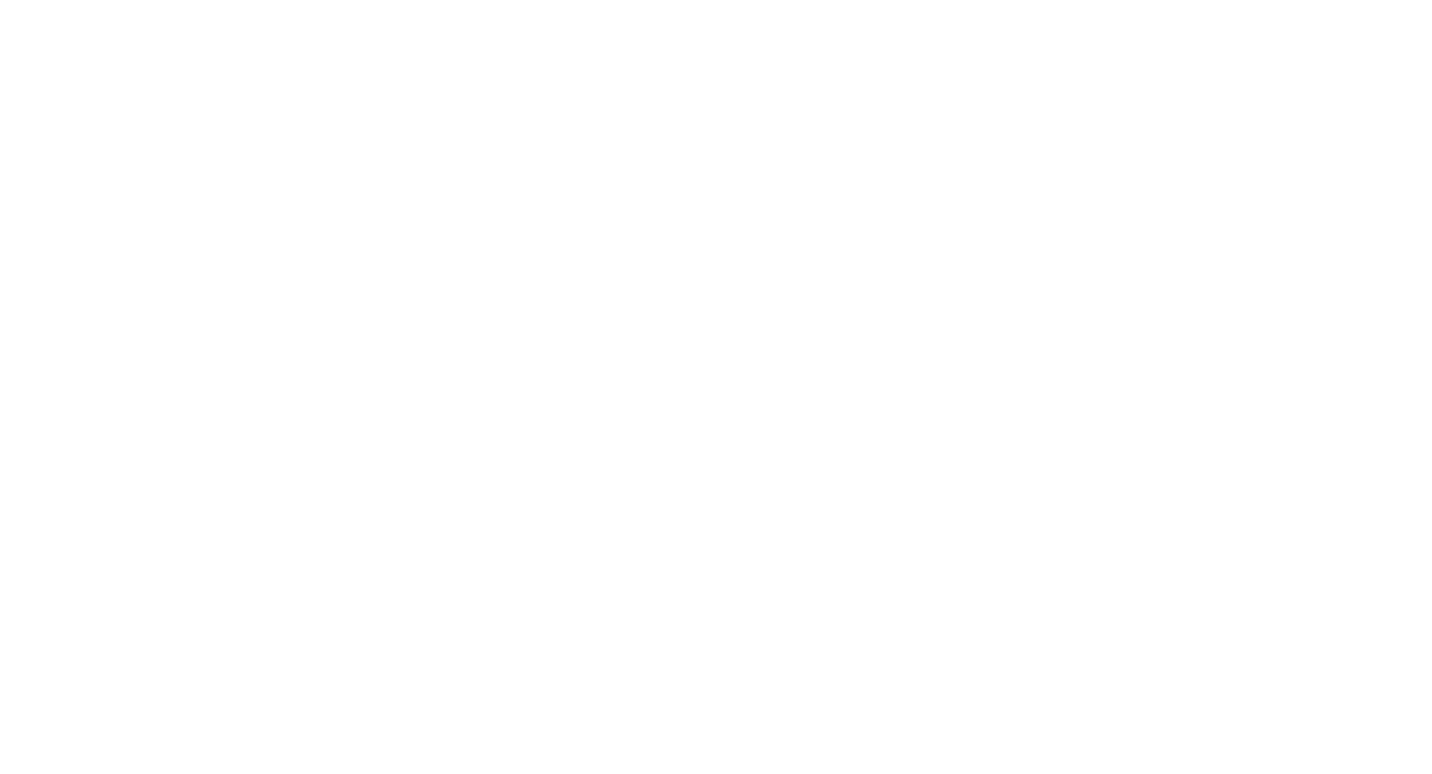 scroll, scrollTop: 0, scrollLeft: 0, axis: both 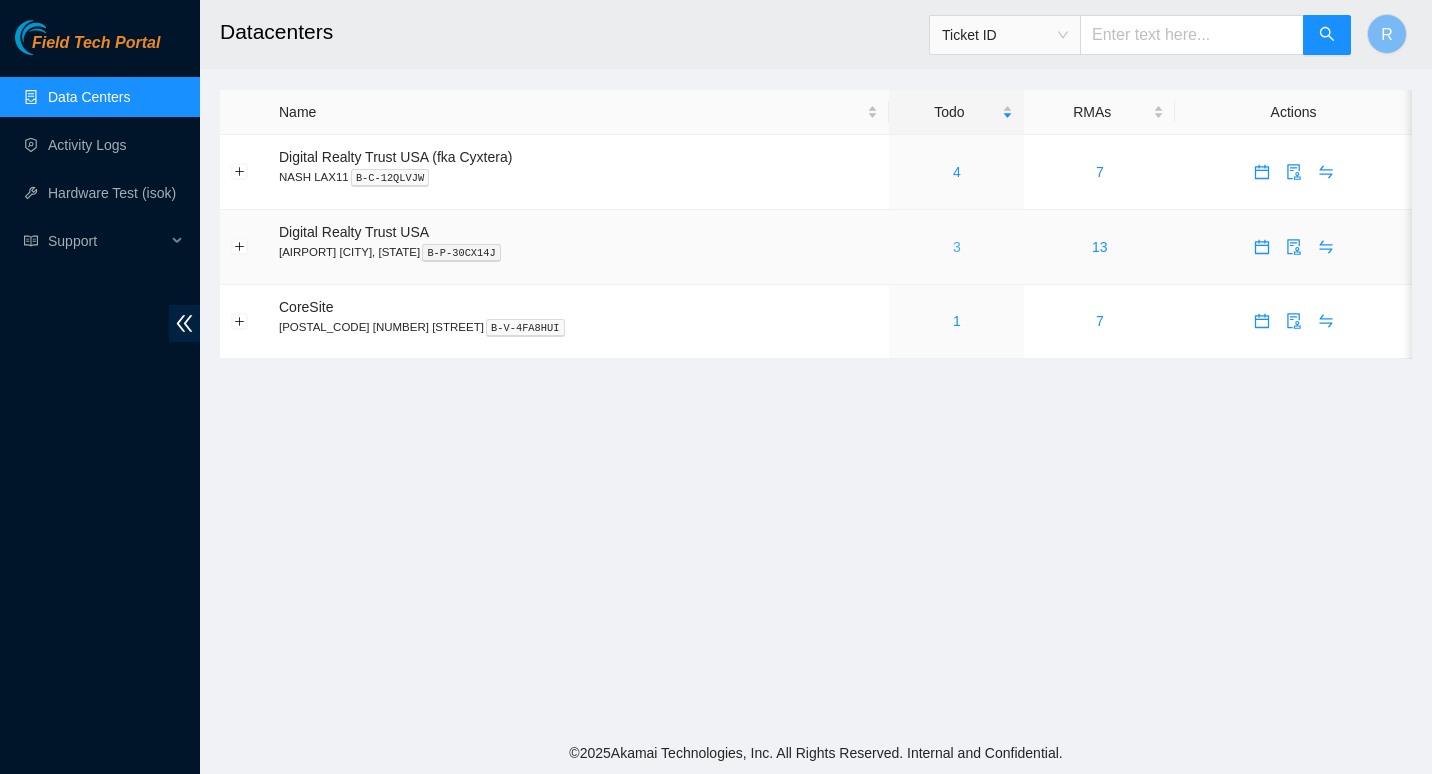 click on "3" at bounding box center (957, 247) 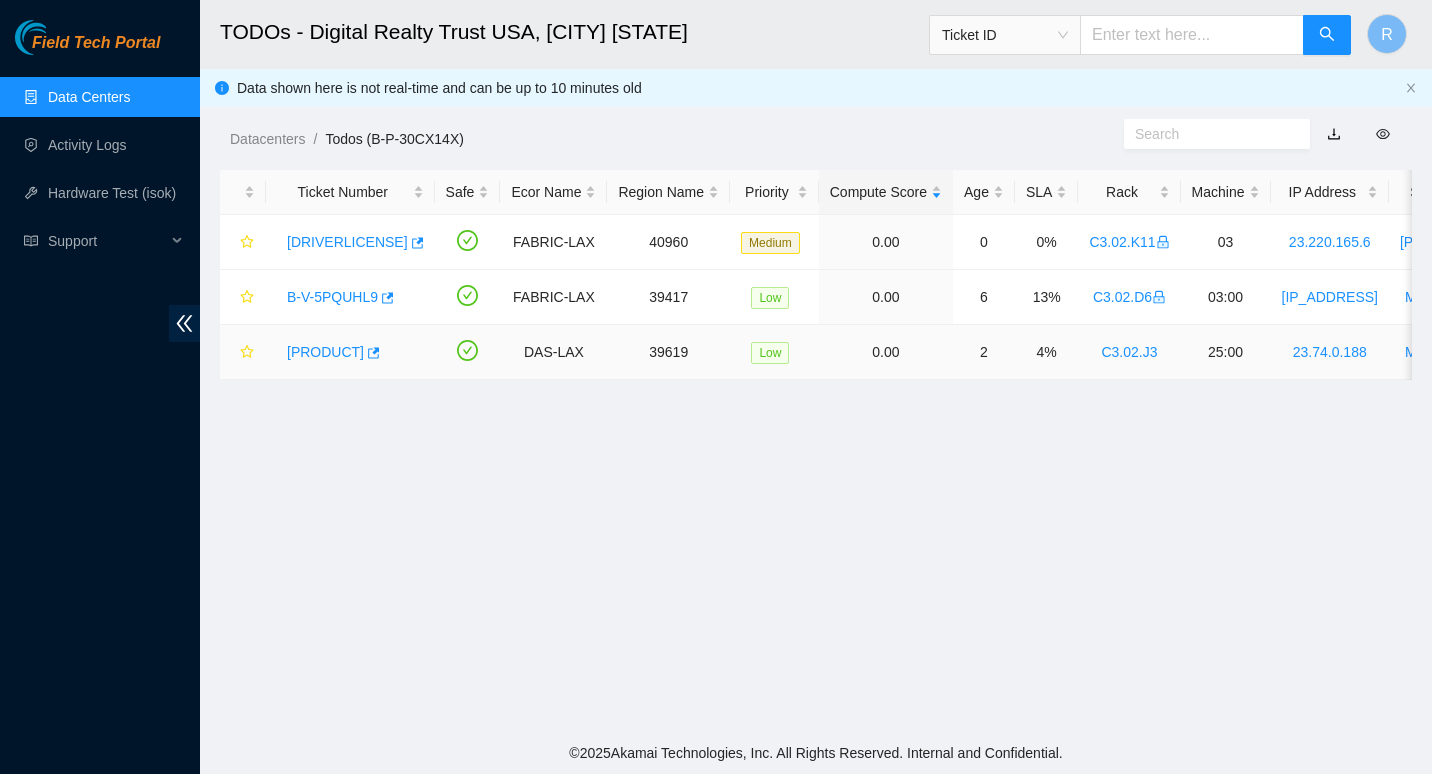 click on "[PRODUCT]" at bounding box center [325, 352] 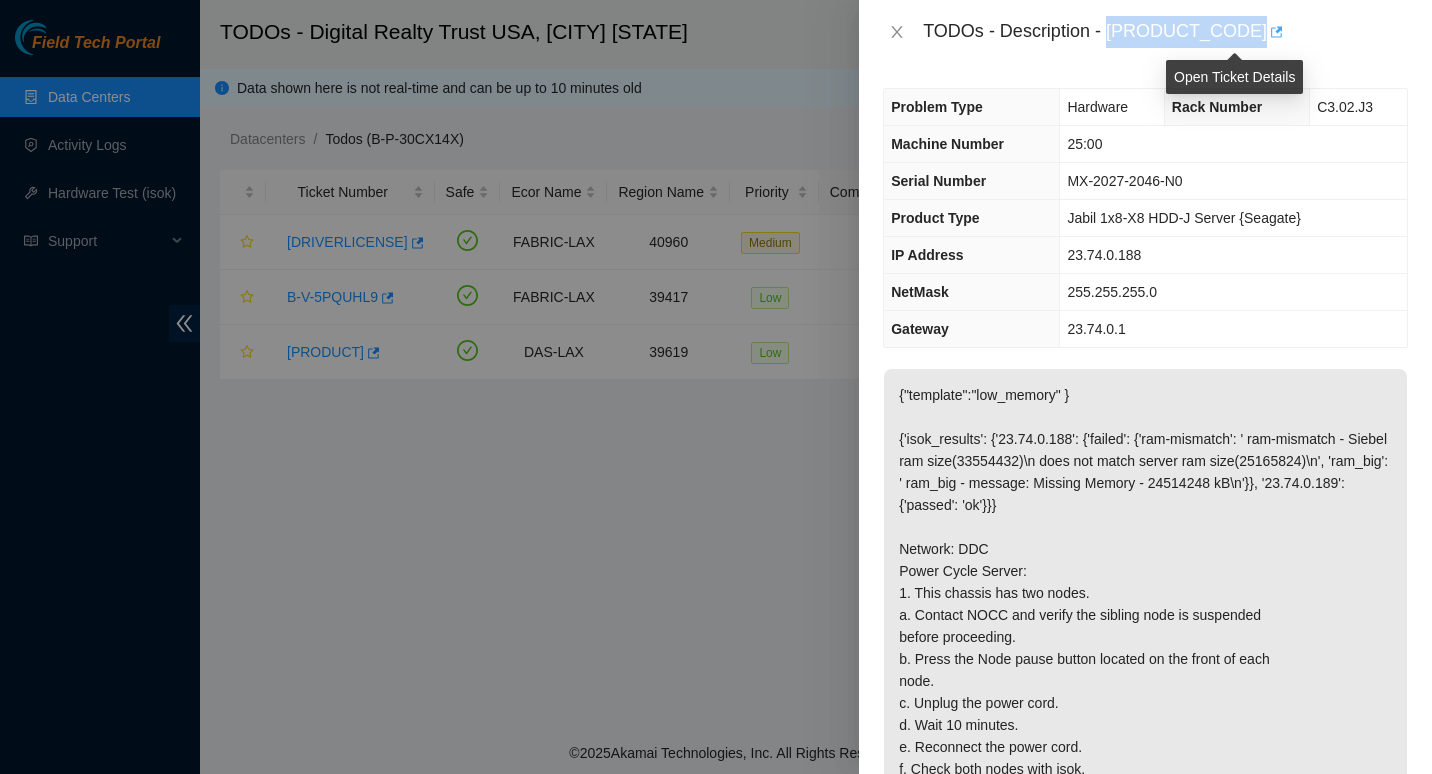 drag, startPoint x: 1107, startPoint y: 34, endPoint x: 1226, endPoint y: 26, distance: 119.26861 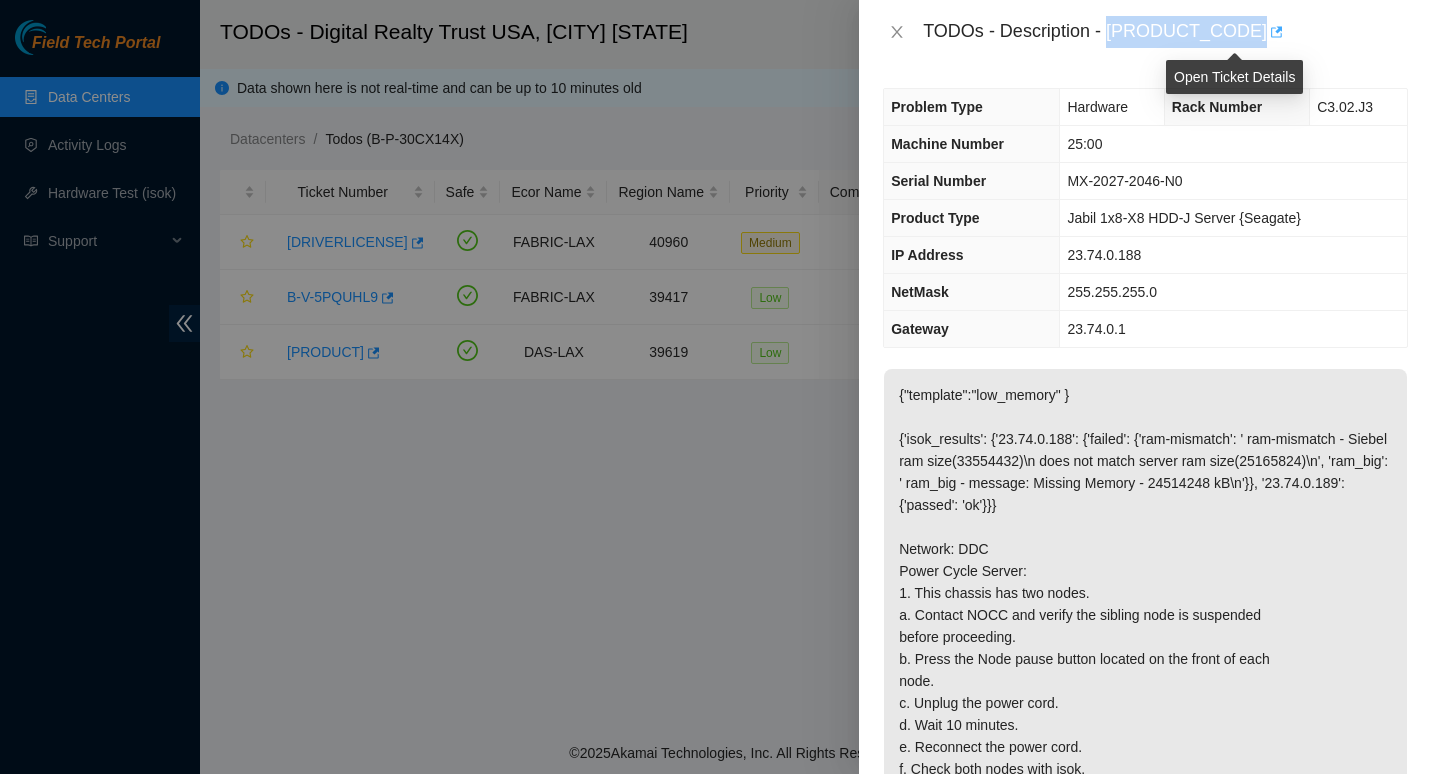 click on "TODOs - Description - [PRODUCT_CODE]" at bounding box center (1165, 32) 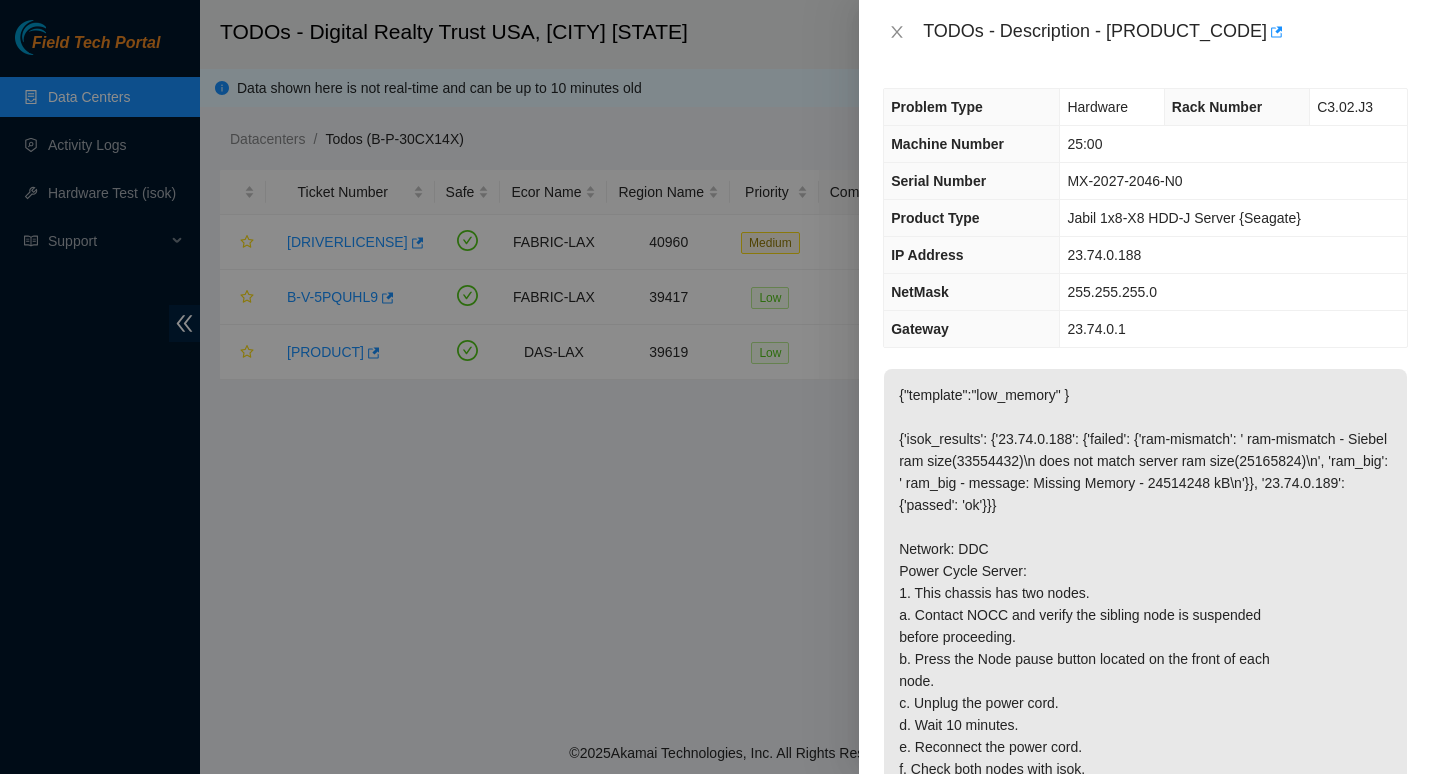 click at bounding box center [716, 387] 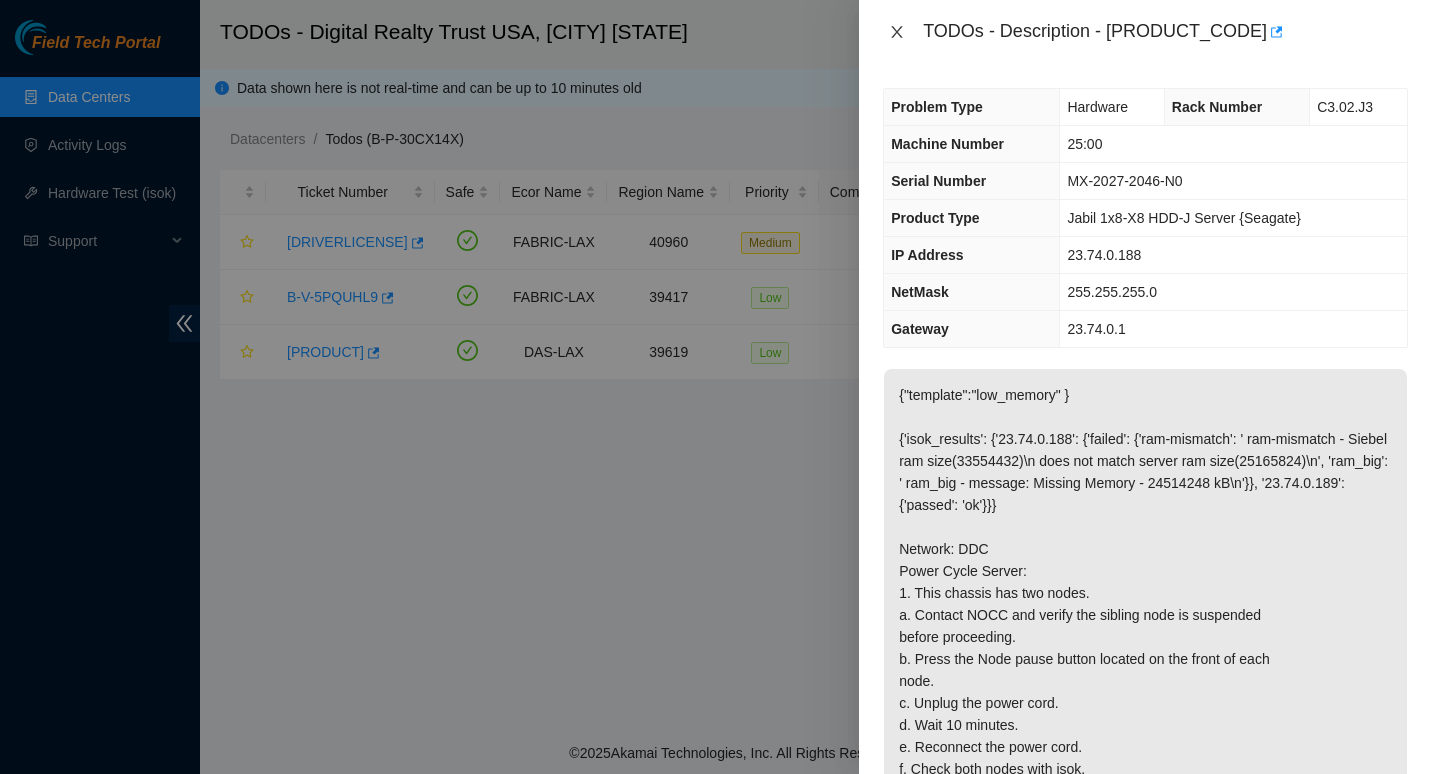 click 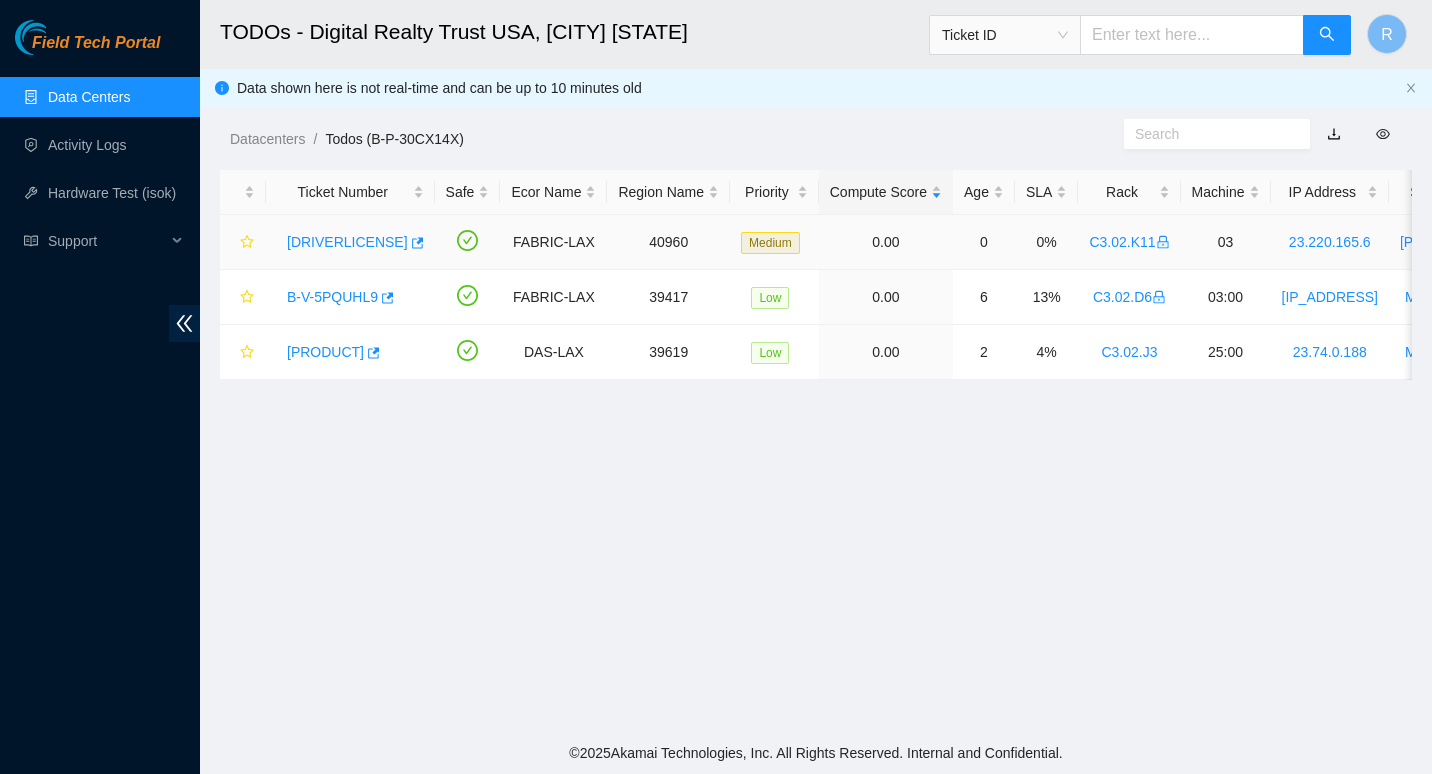 click on "[DRIVERLICENSE]" at bounding box center (347, 242) 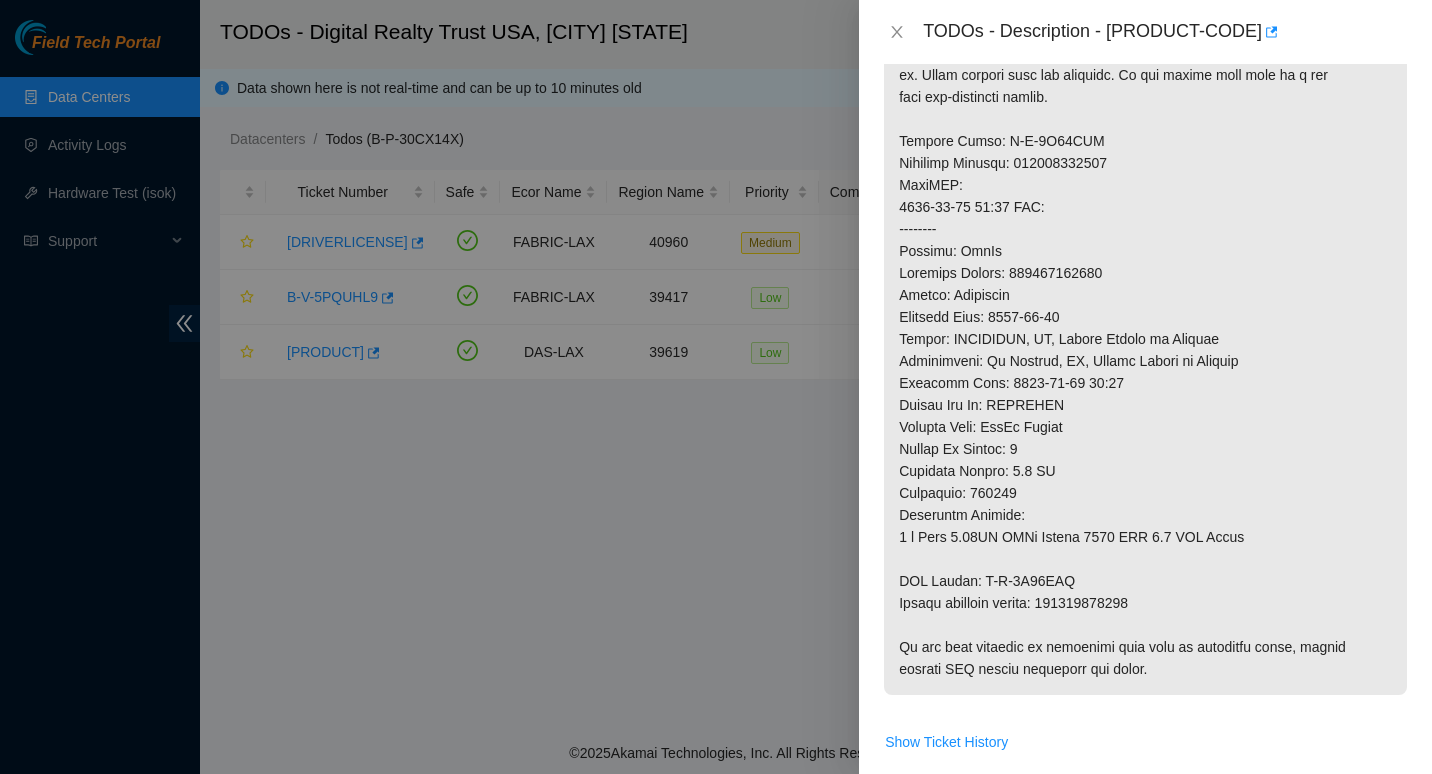 scroll, scrollTop: 972, scrollLeft: 0, axis: vertical 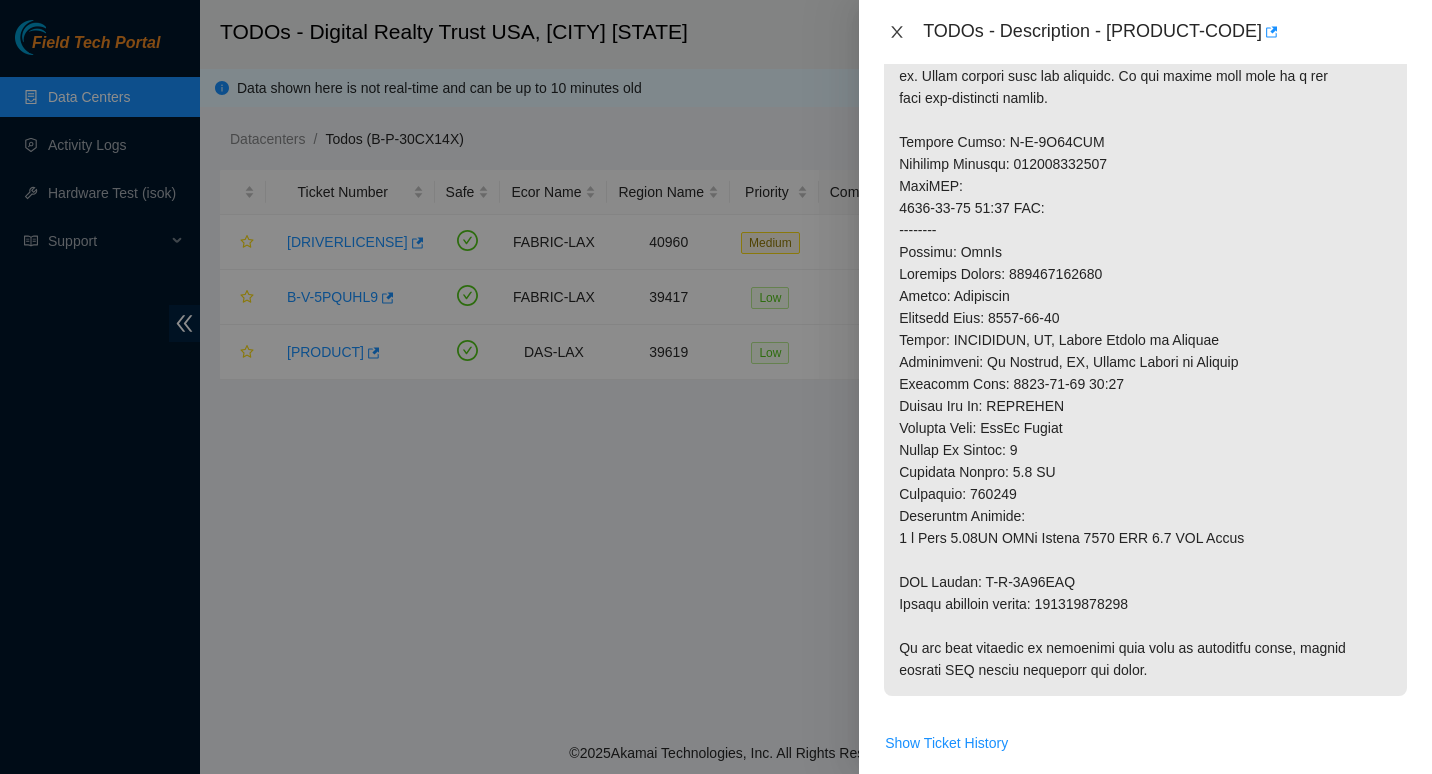 click 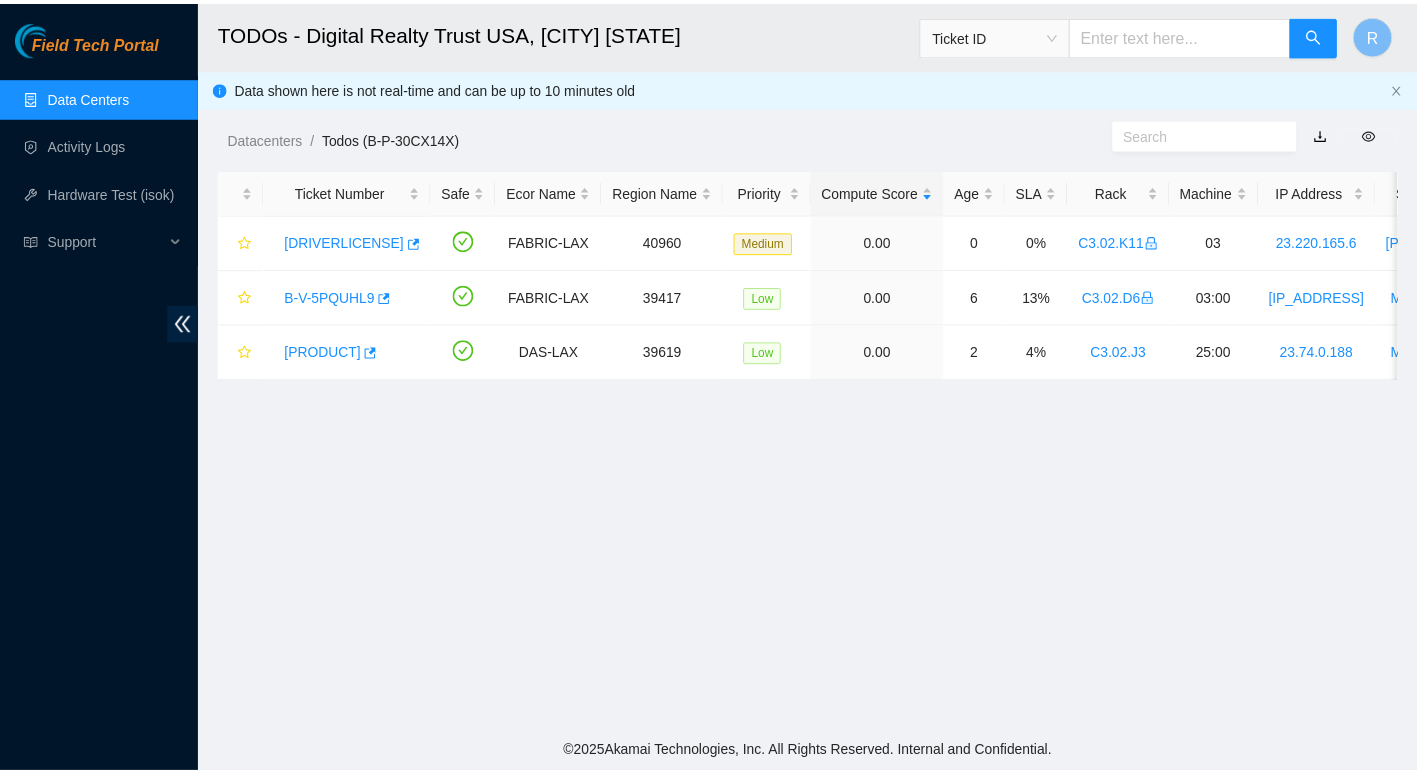scroll, scrollTop: 546, scrollLeft: 0, axis: vertical 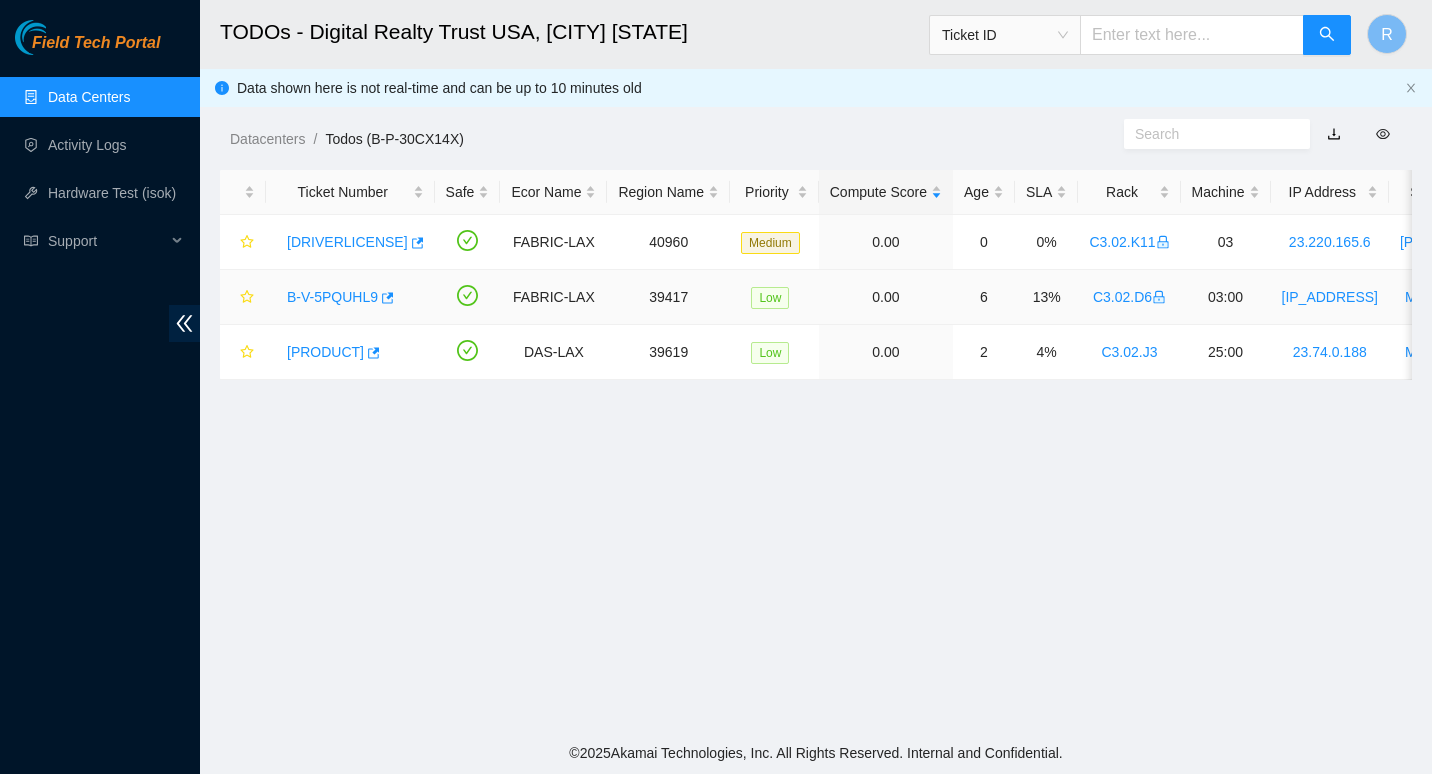 click on "B-V-5PQUHL9" at bounding box center (350, 297) 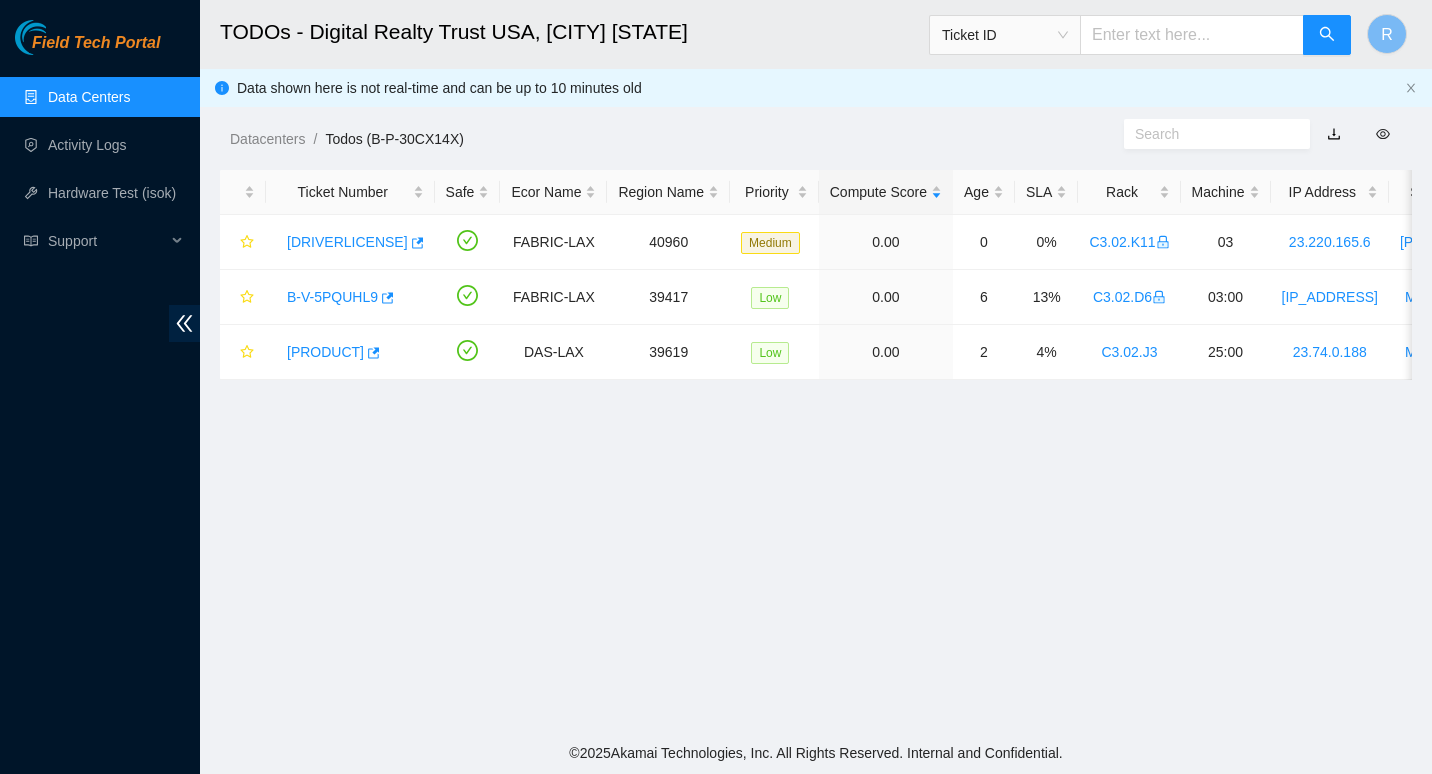click on "Data Centers" at bounding box center [89, 97] 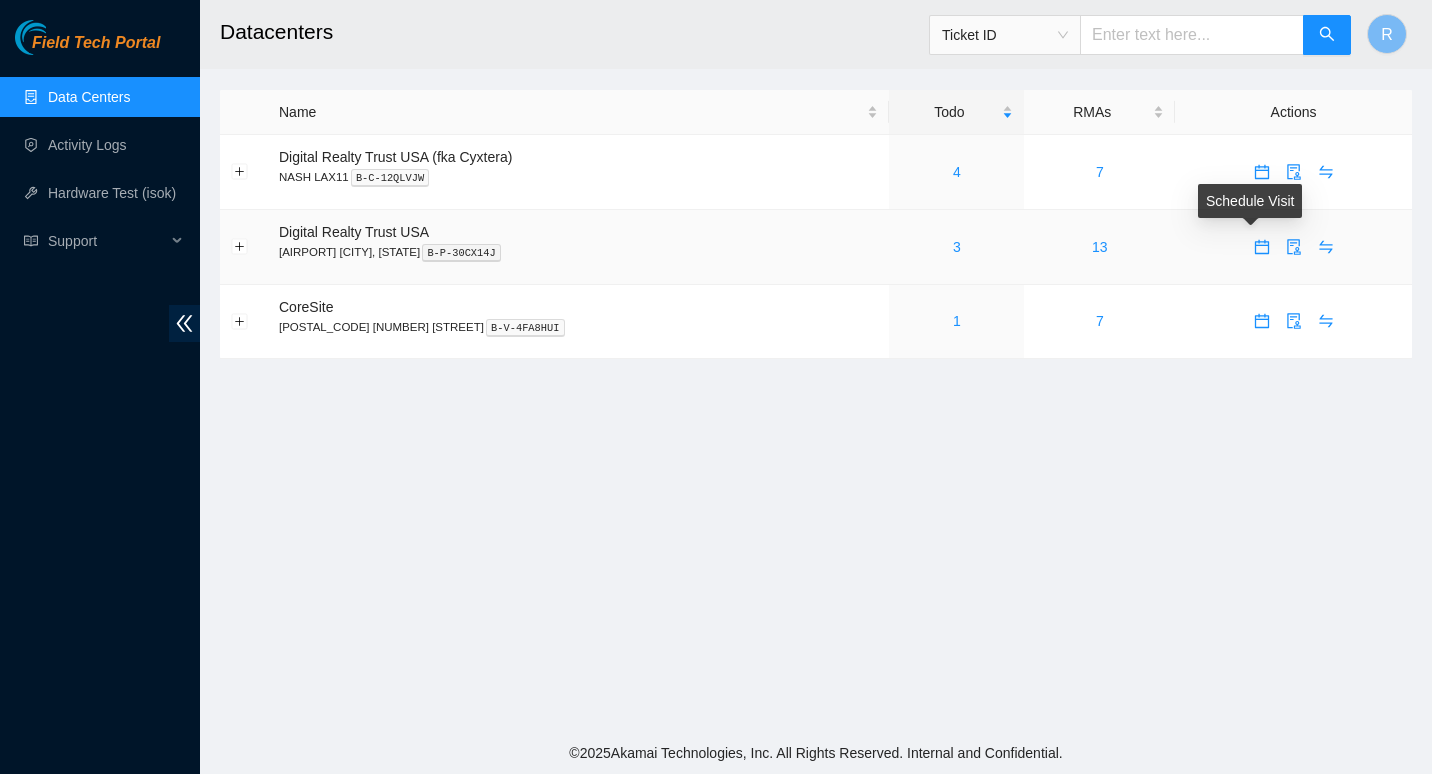 click 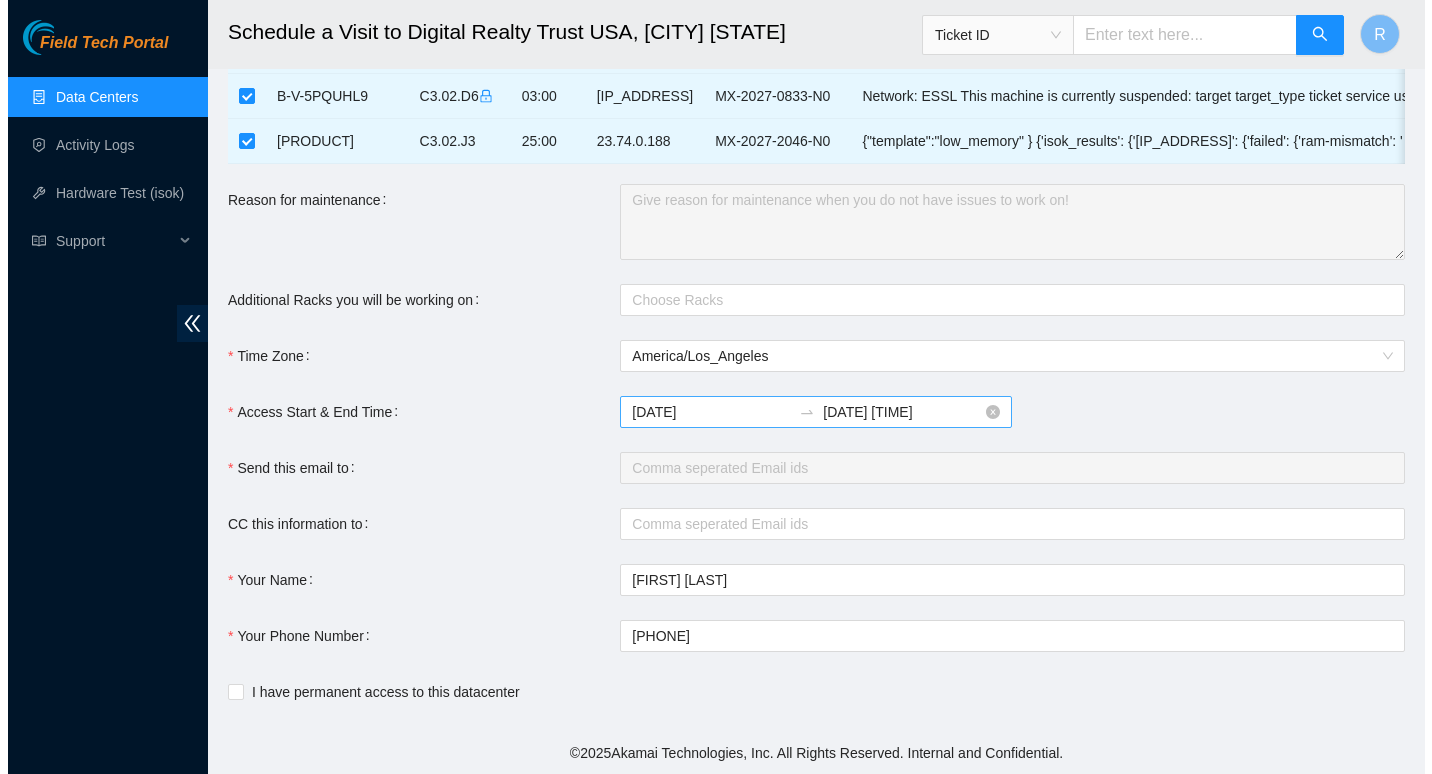 scroll, scrollTop: 0, scrollLeft: 0, axis: both 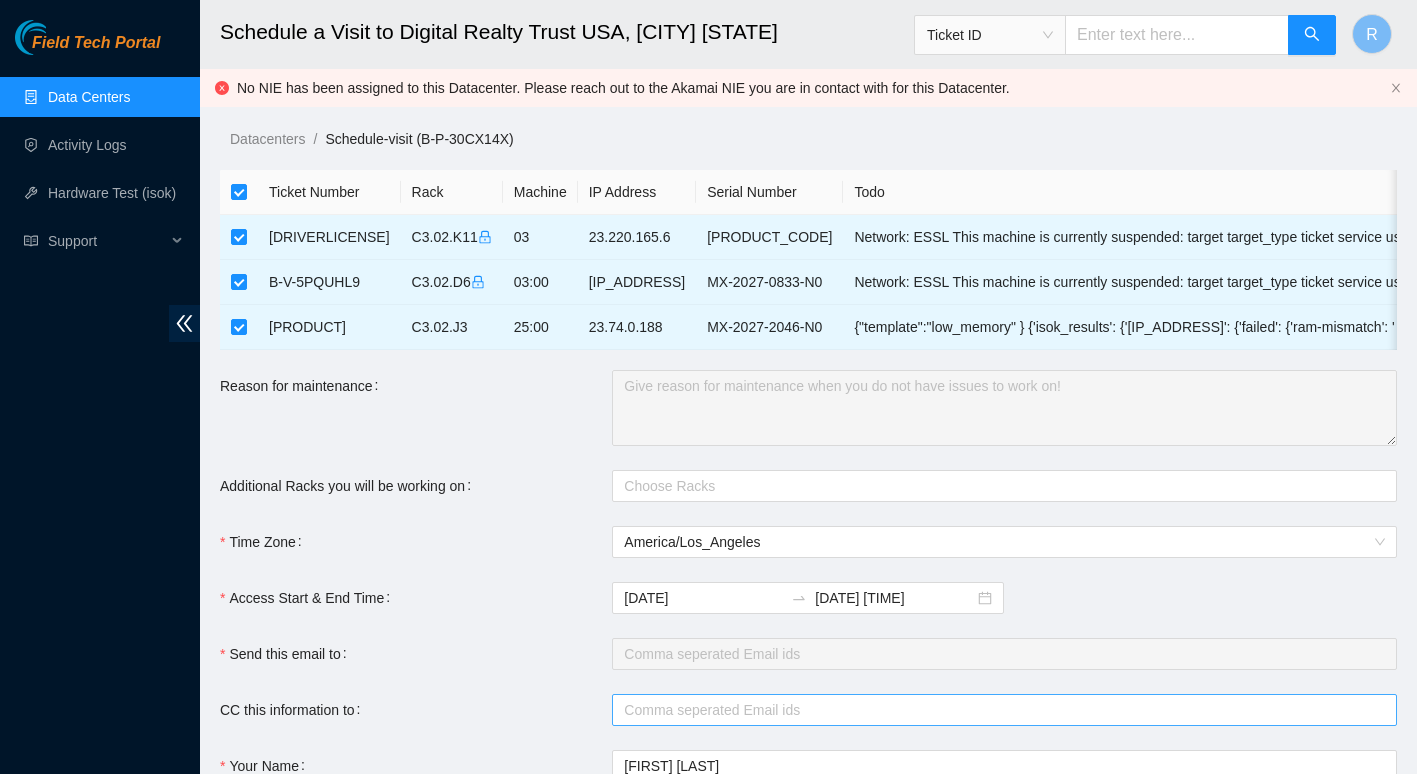 click at bounding box center (994, 710) 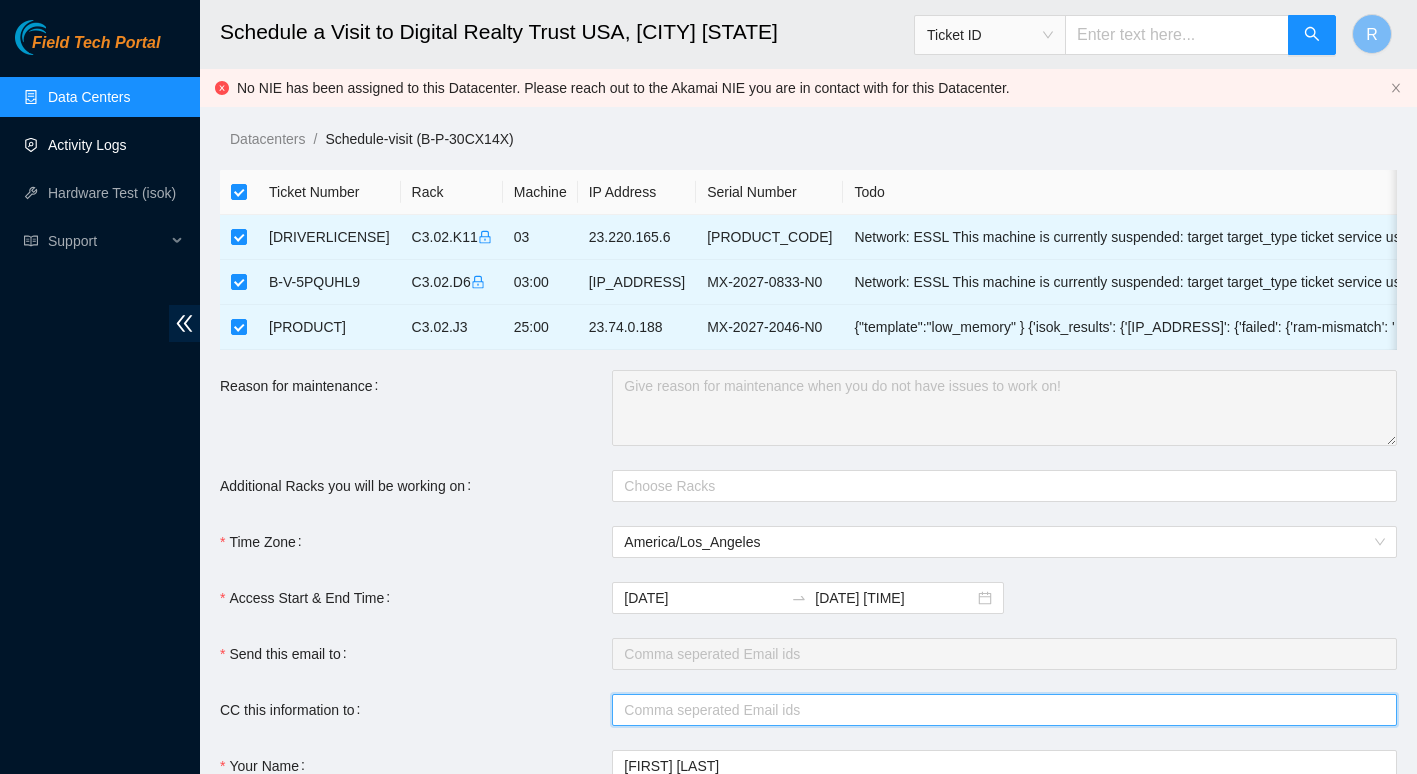 click on "Activity Logs" at bounding box center [87, 145] 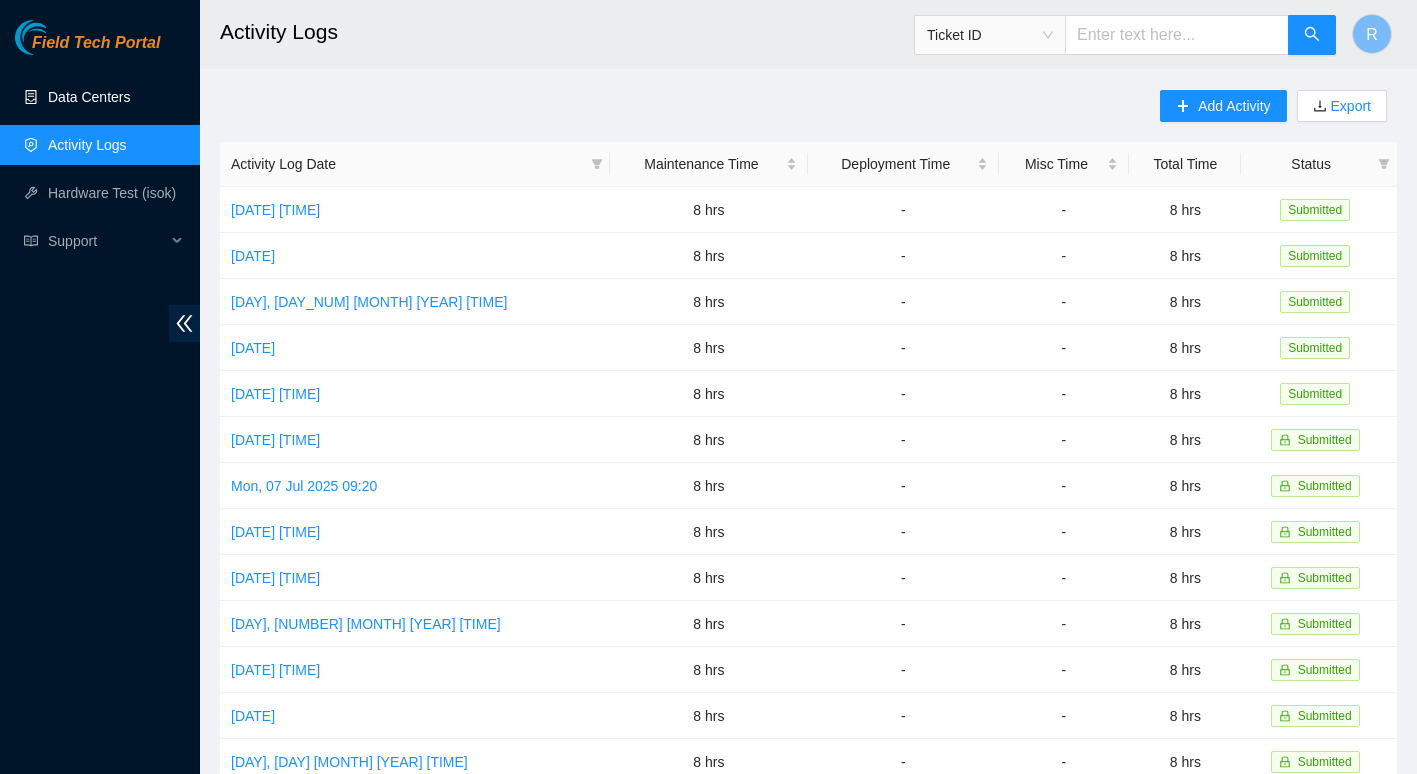click on "Data Centers" at bounding box center (89, 97) 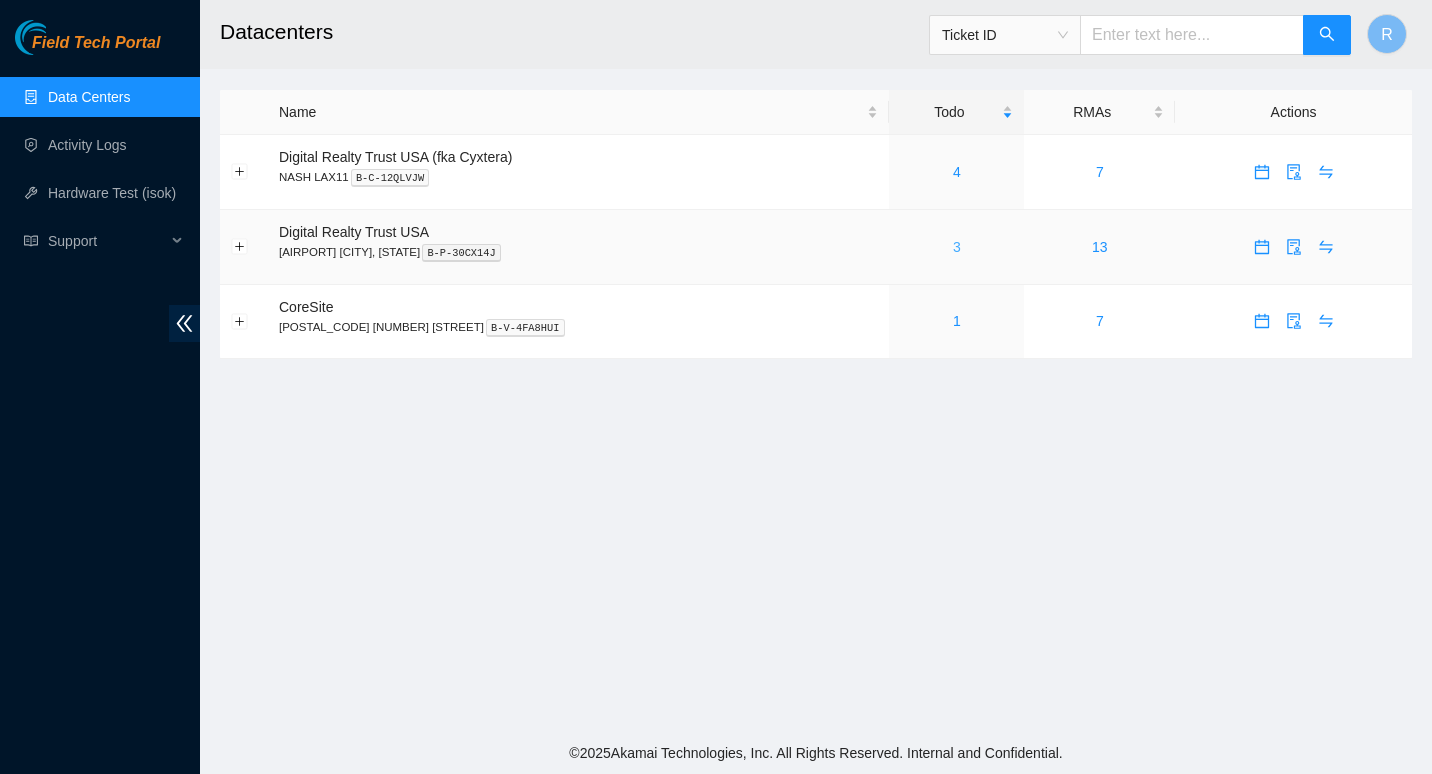 click on "3" at bounding box center (957, 247) 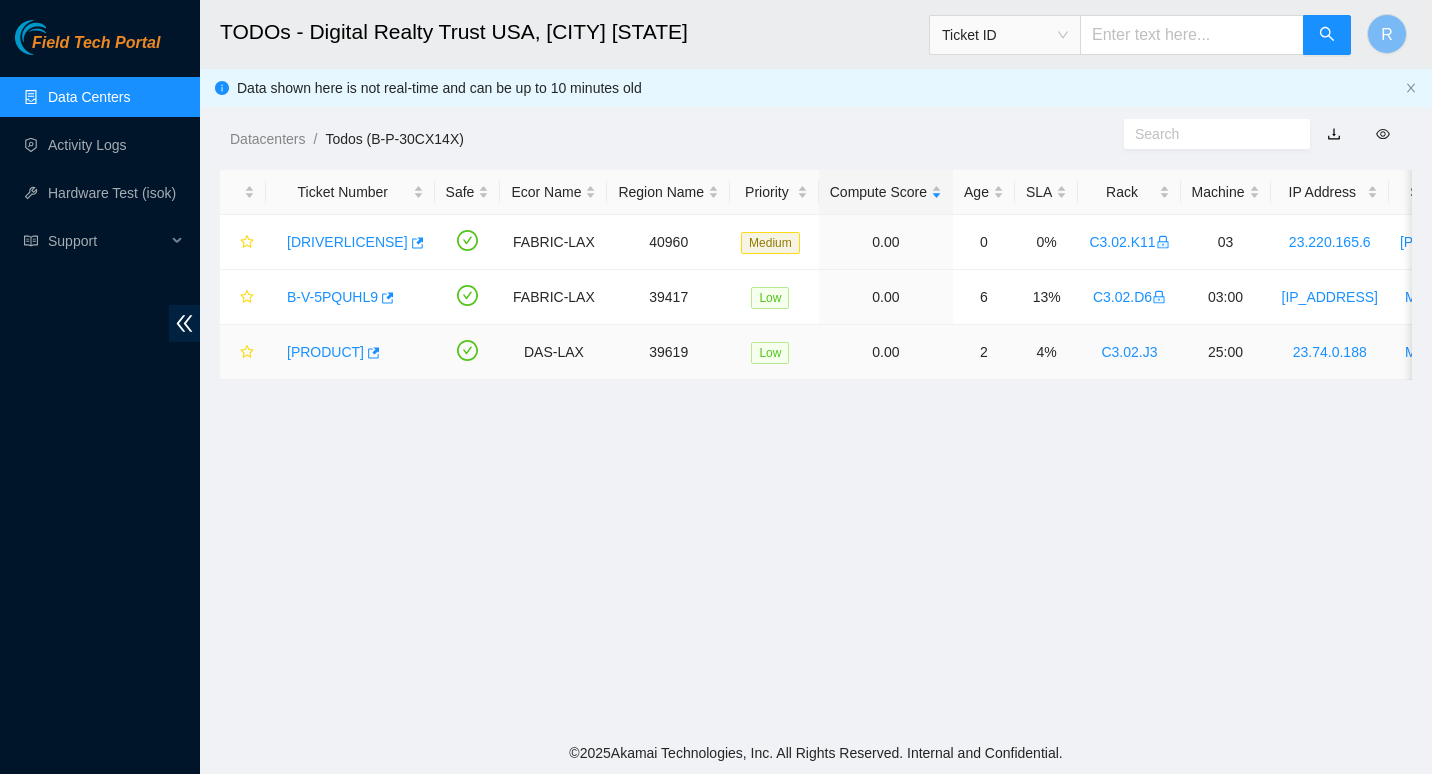 click on "[PRODUCT]" at bounding box center (325, 352) 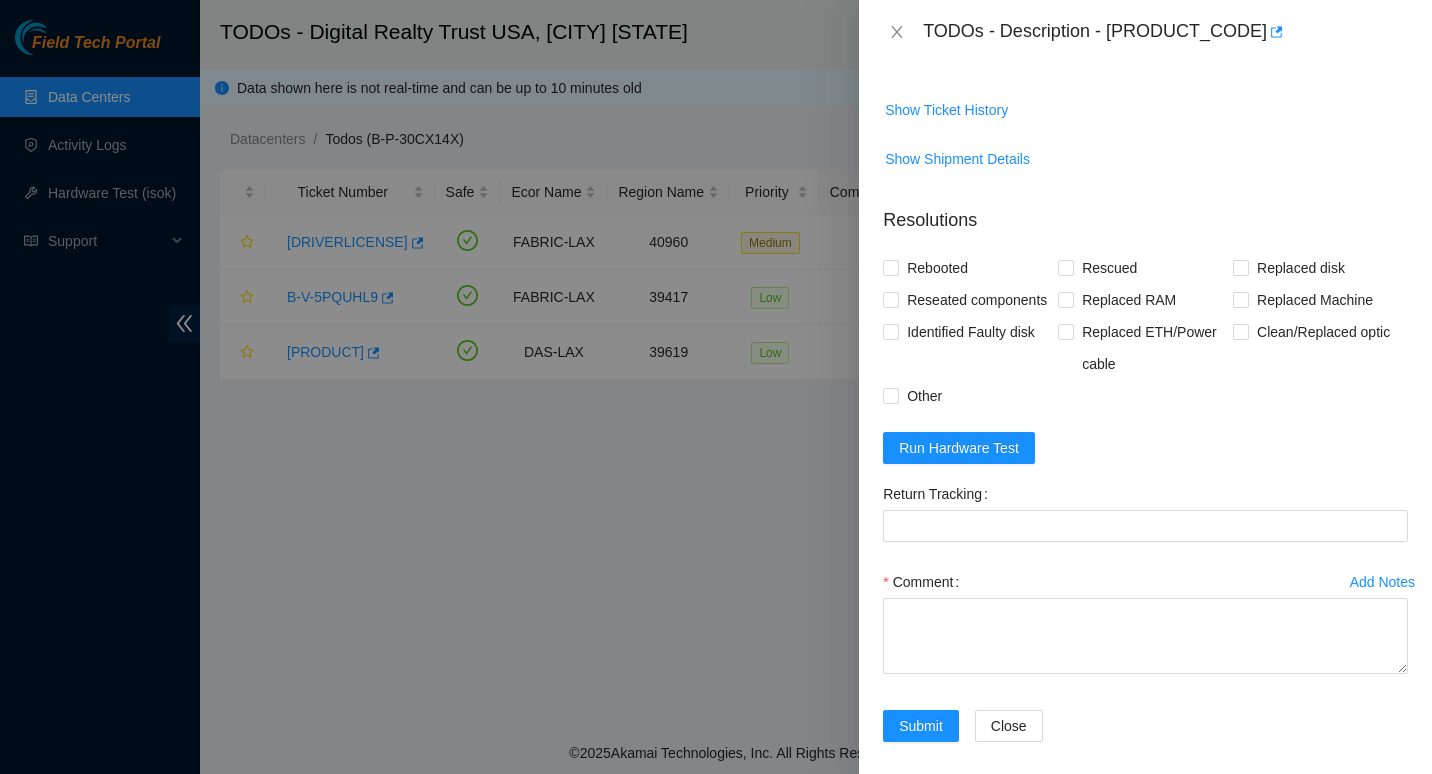scroll, scrollTop: 858, scrollLeft: 0, axis: vertical 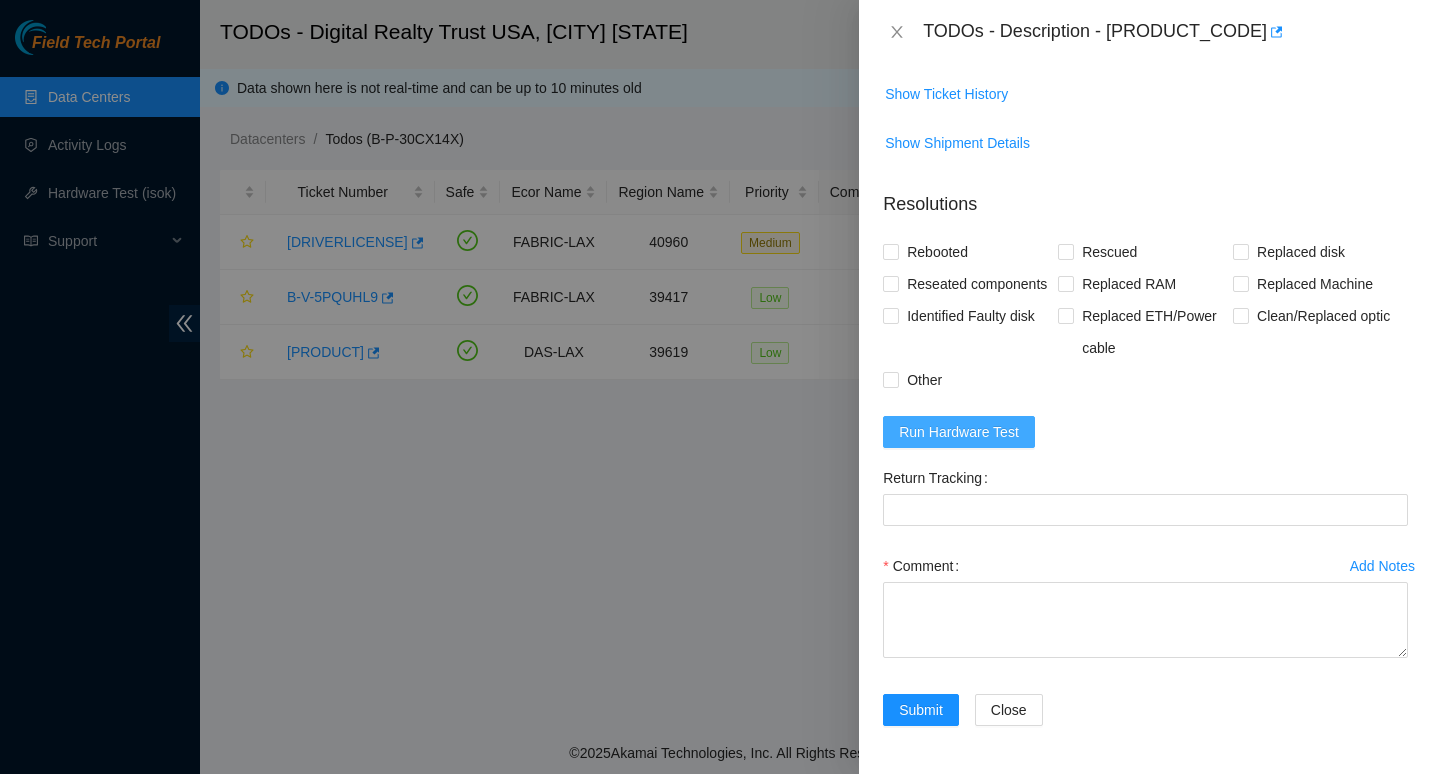 click on "Run Hardware Test" at bounding box center [959, 432] 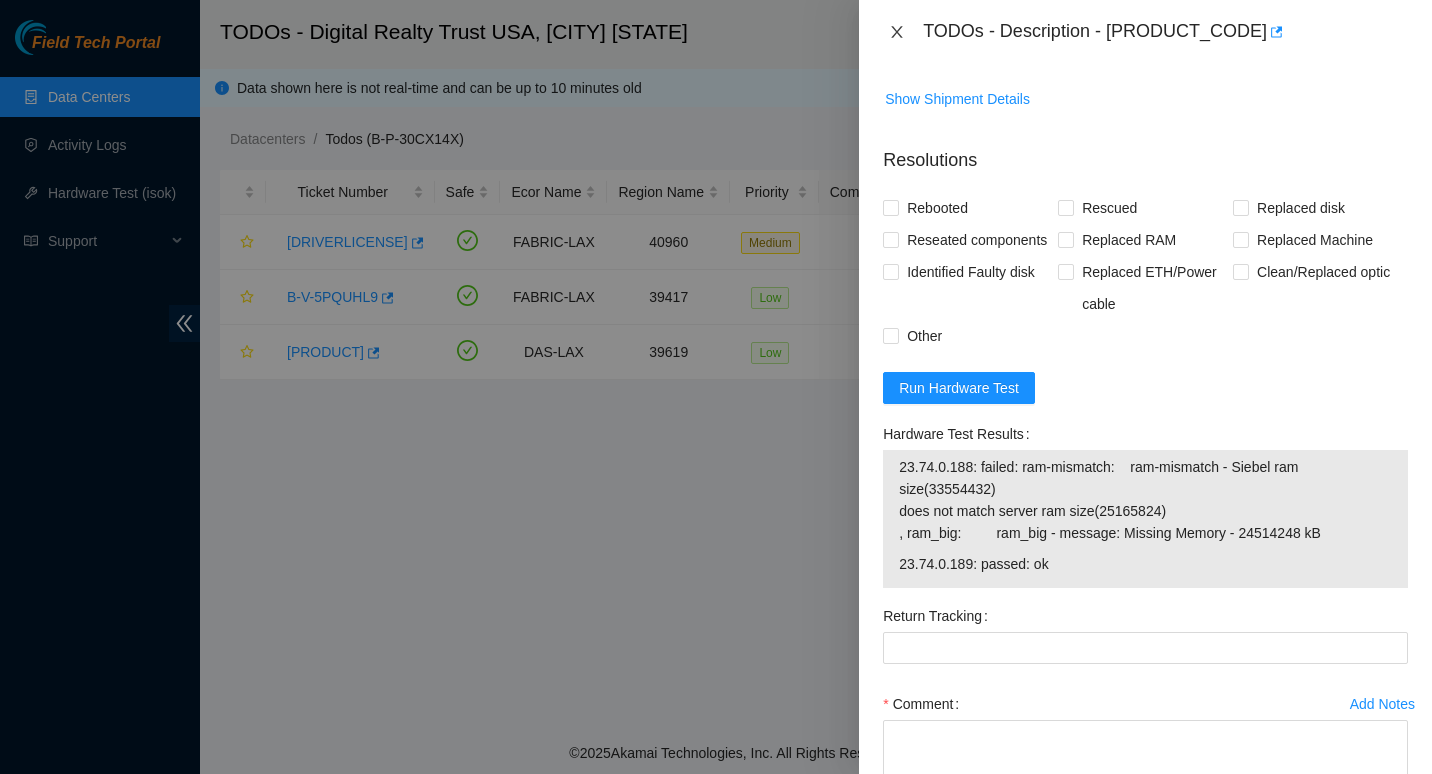 click 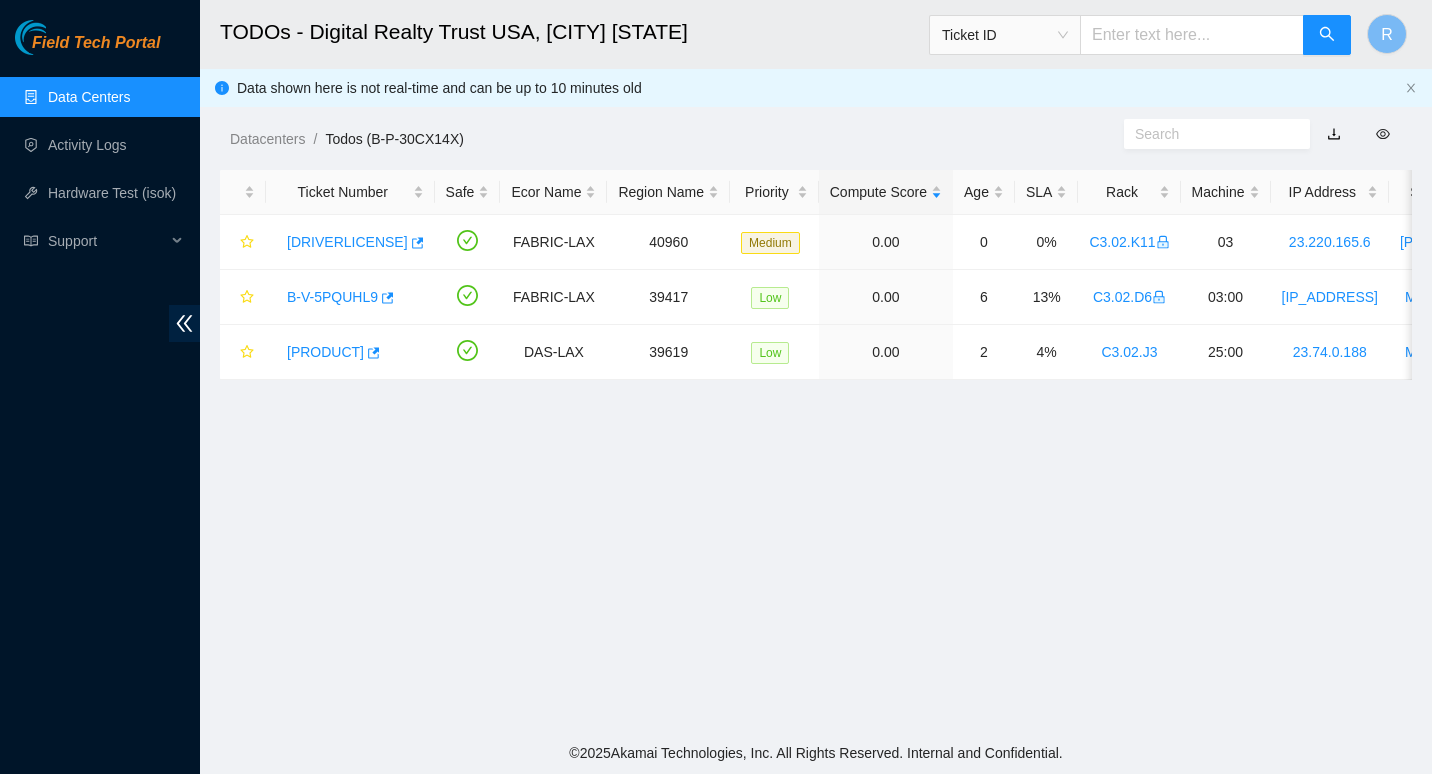 scroll, scrollTop: 546, scrollLeft: 0, axis: vertical 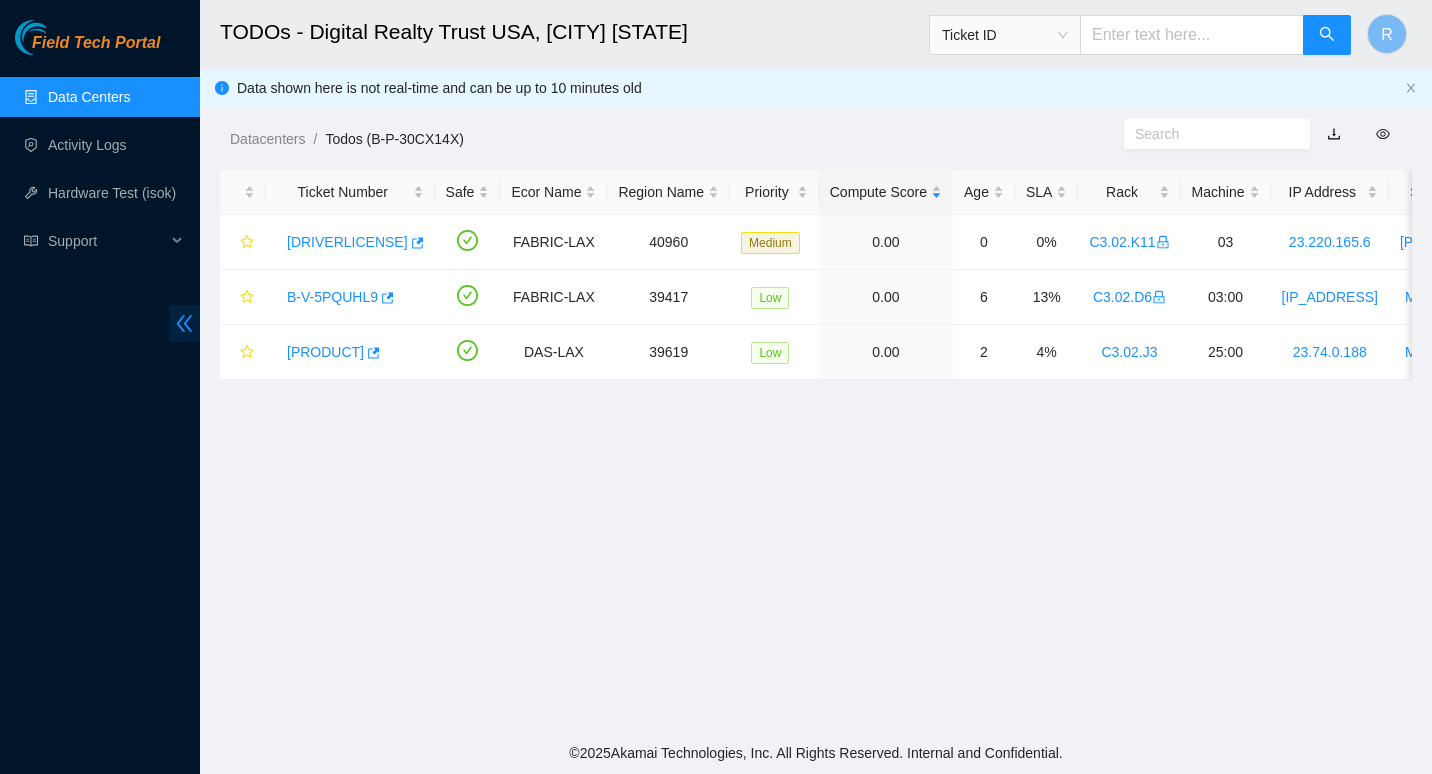 click 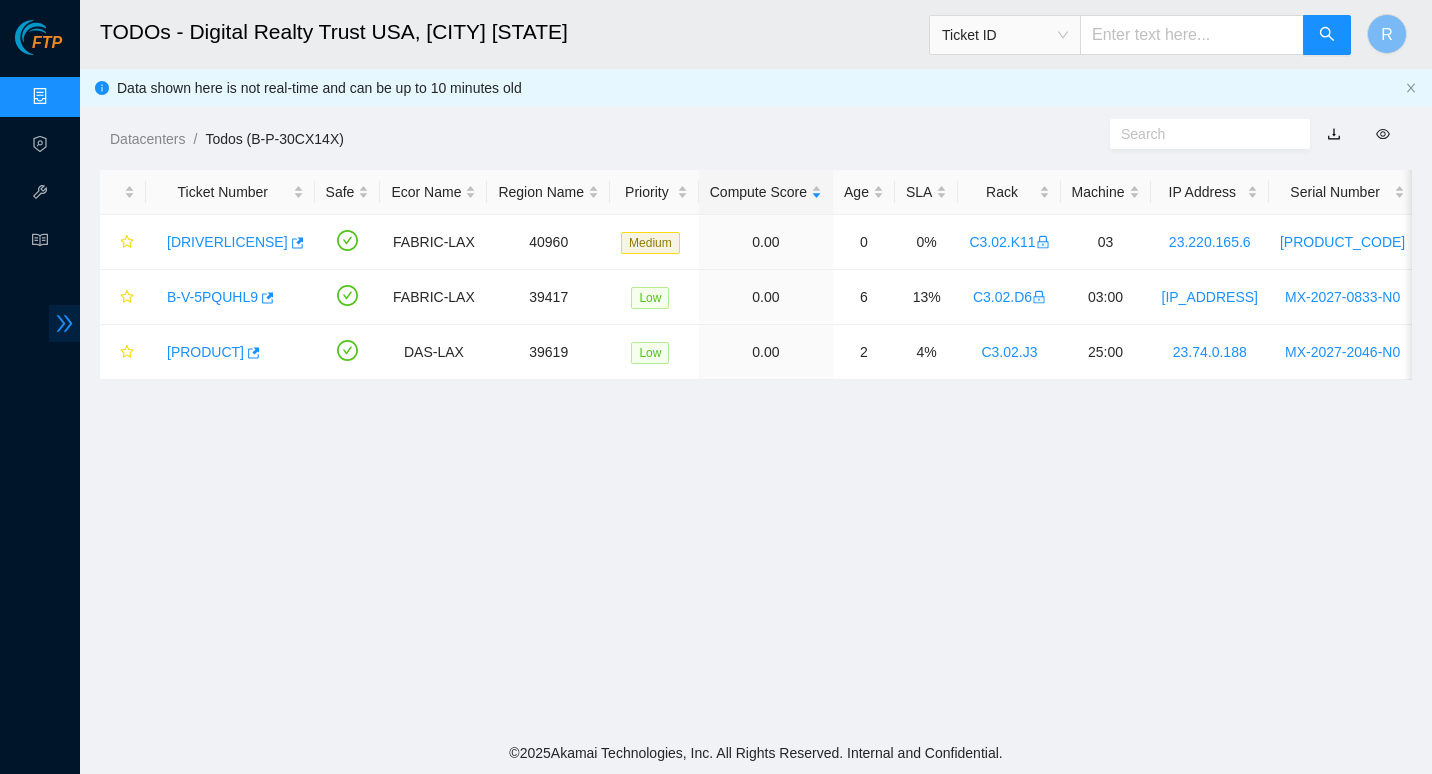 click at bounding box center (64, 323) 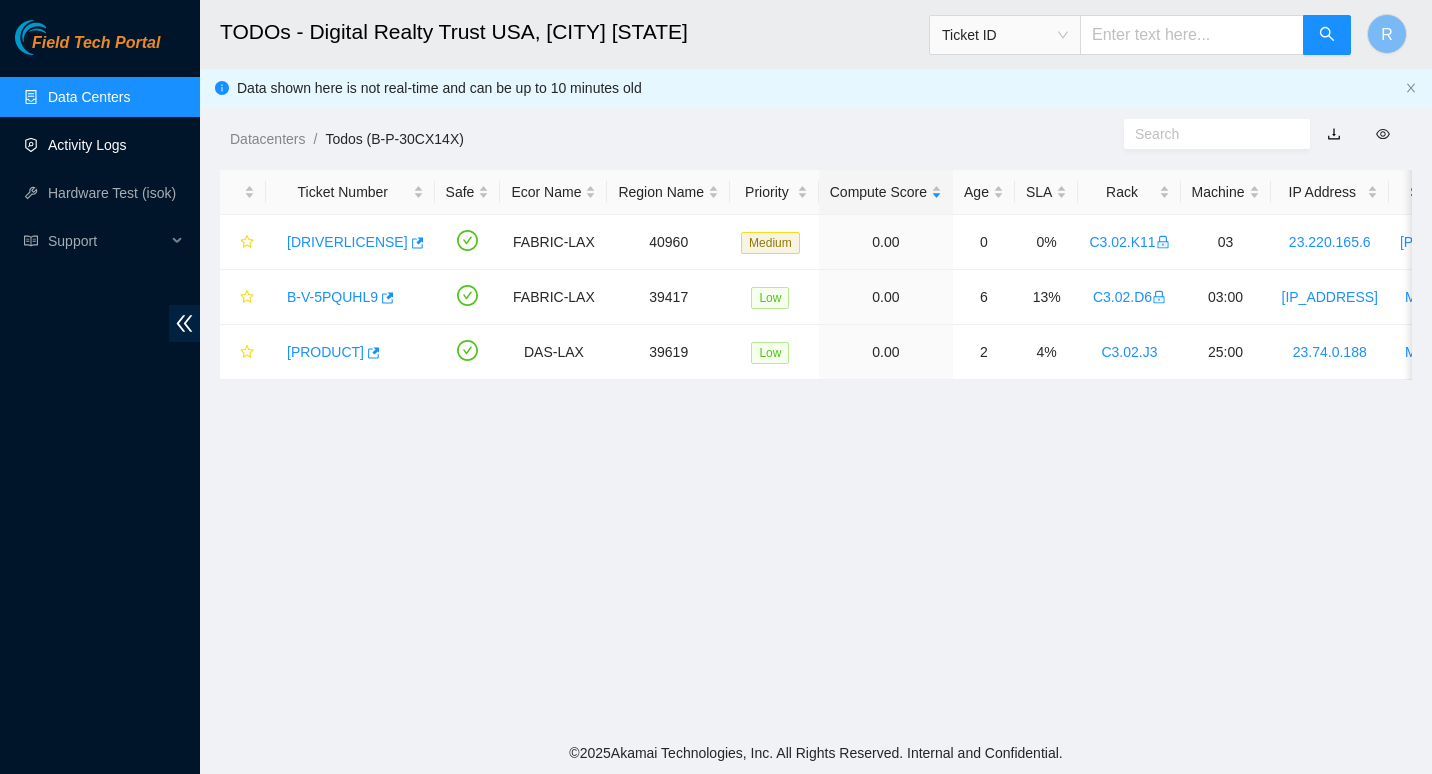 click on "Activity Logs" at bounding box center (87, 145) 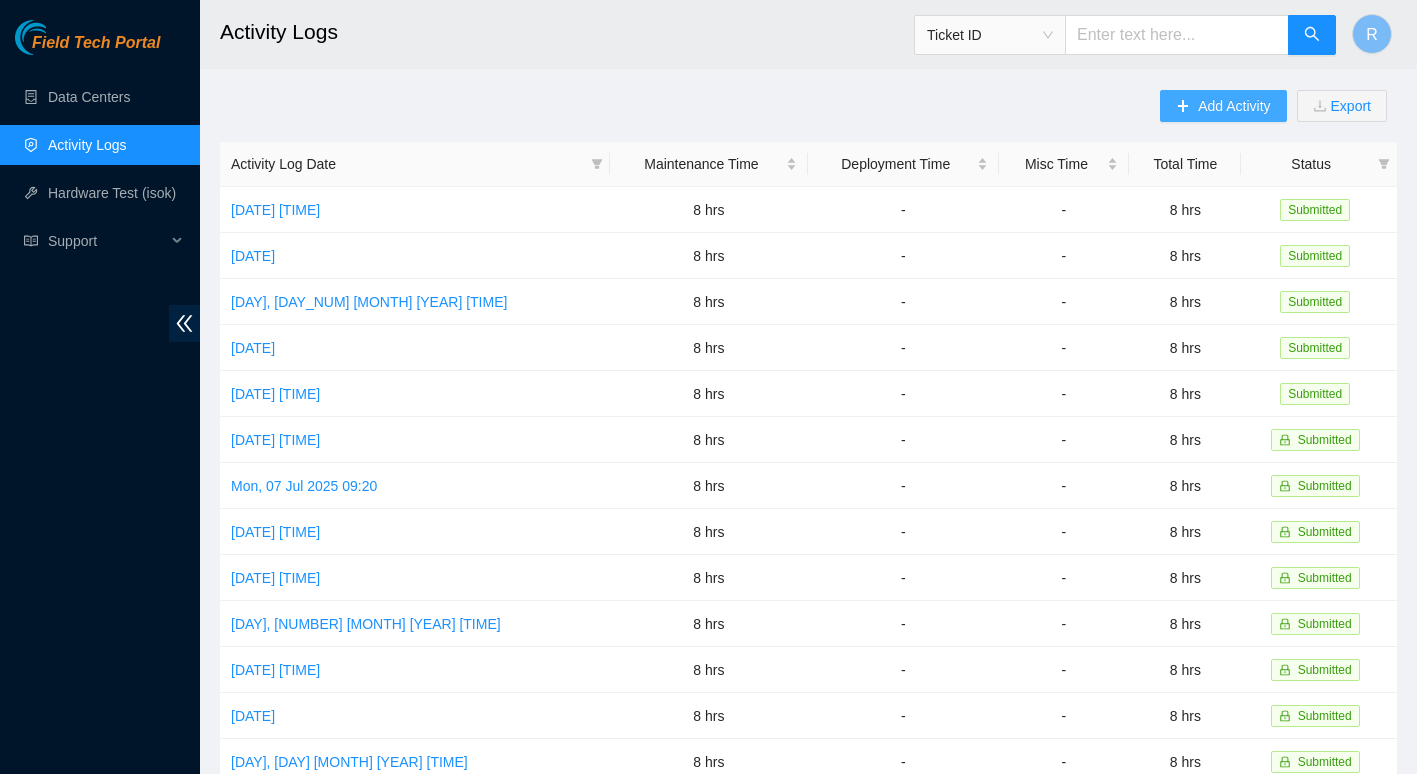 click on "Add Activity" at bounding box center [1234, 106] 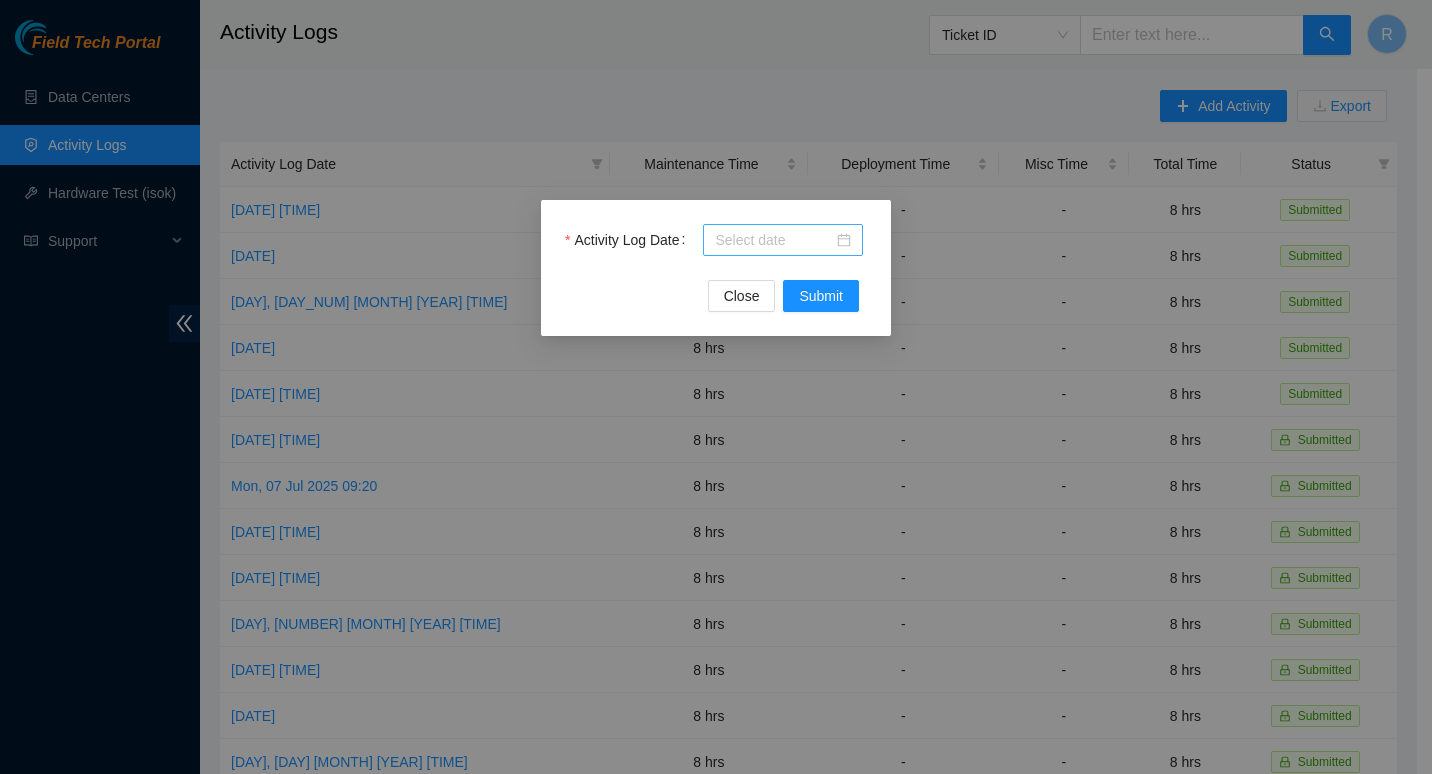 click at bounding box center [783, 240] 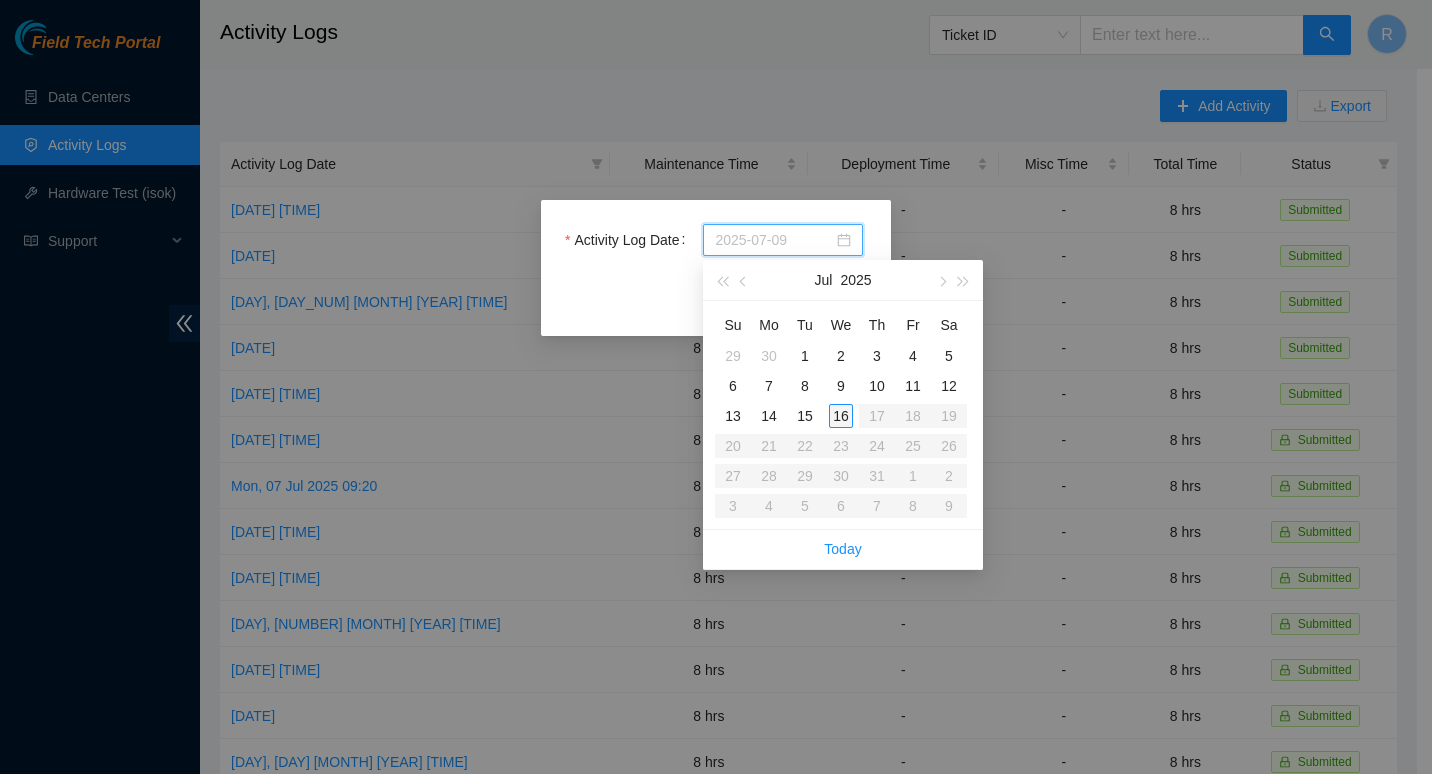 type on "2025-07-16" 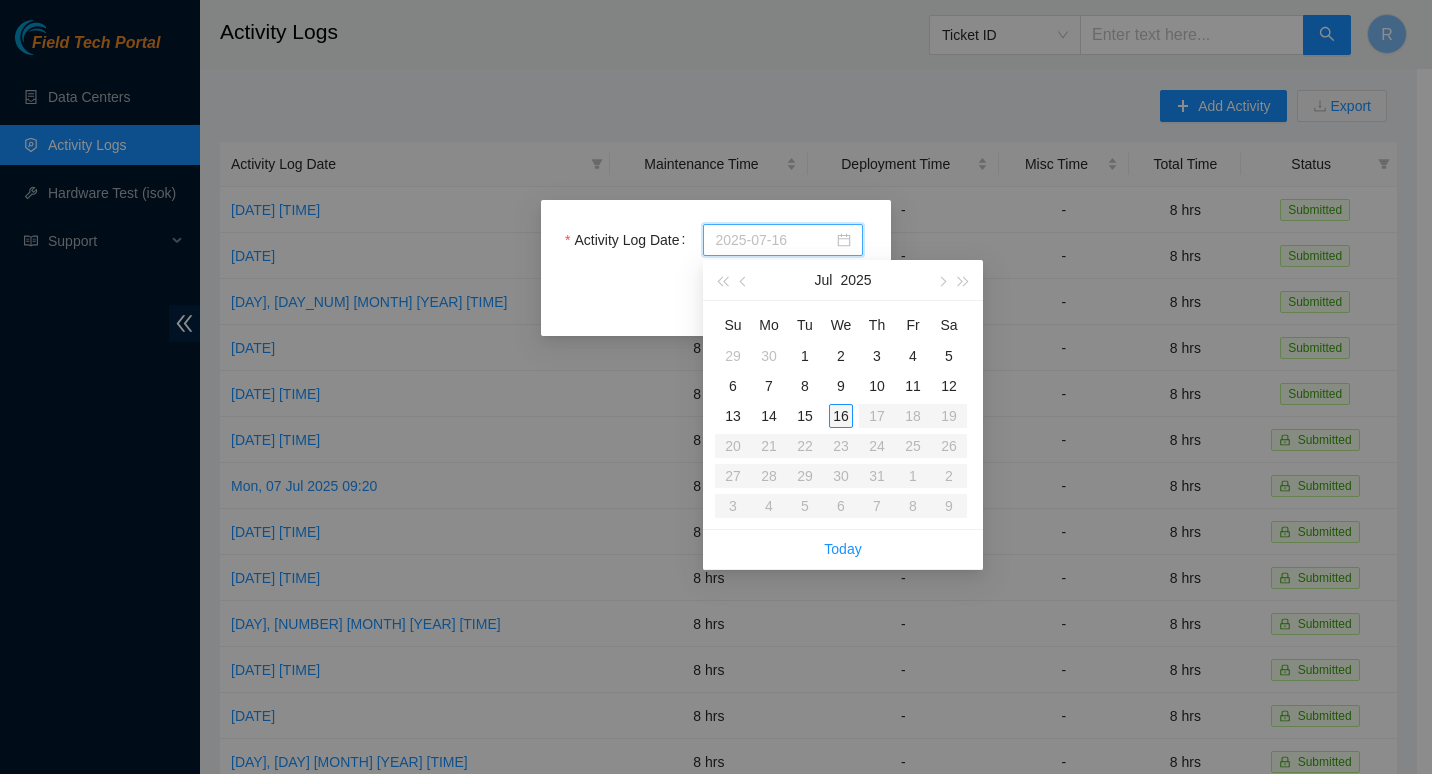 click on "16" at bounding box center [841, 416] 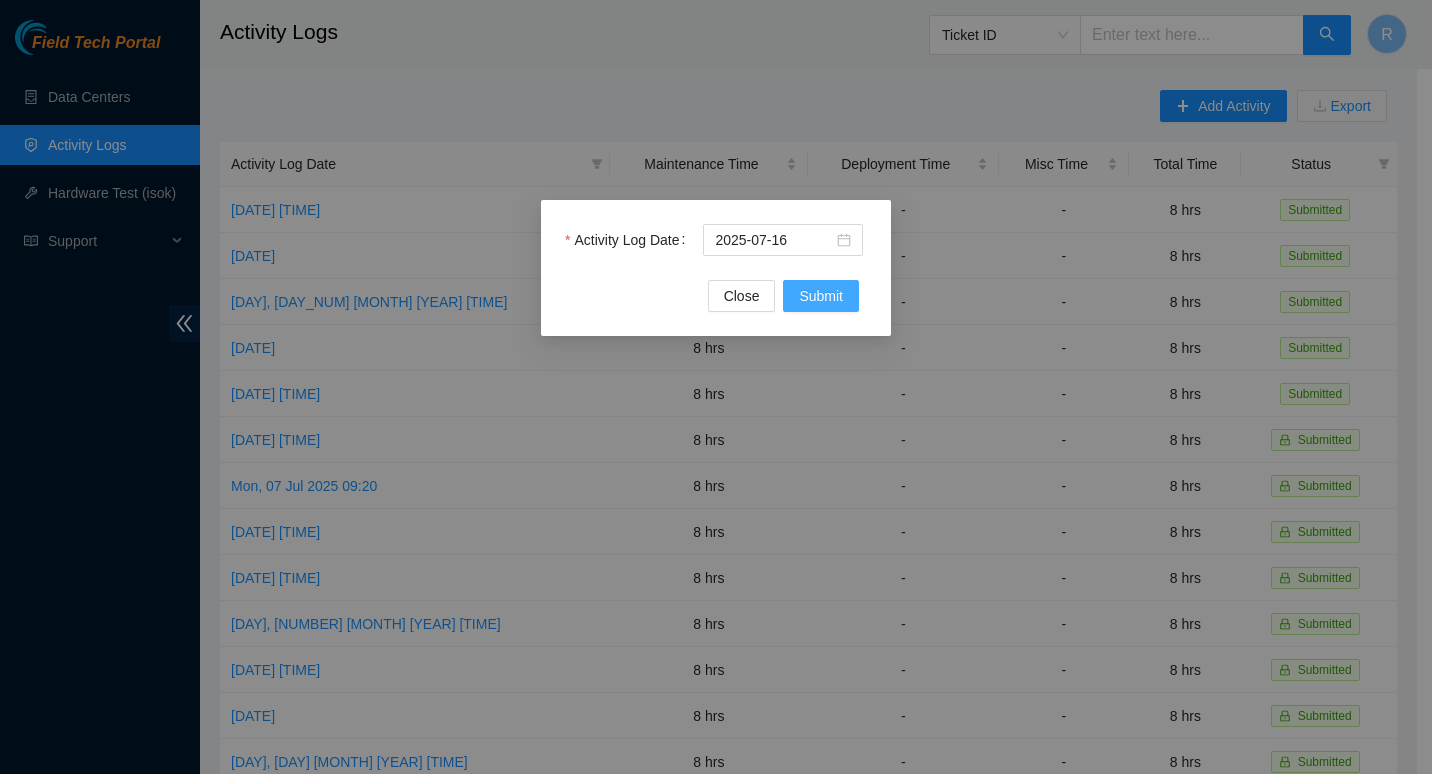 click on "Submit" at bounding box center [821, 296] 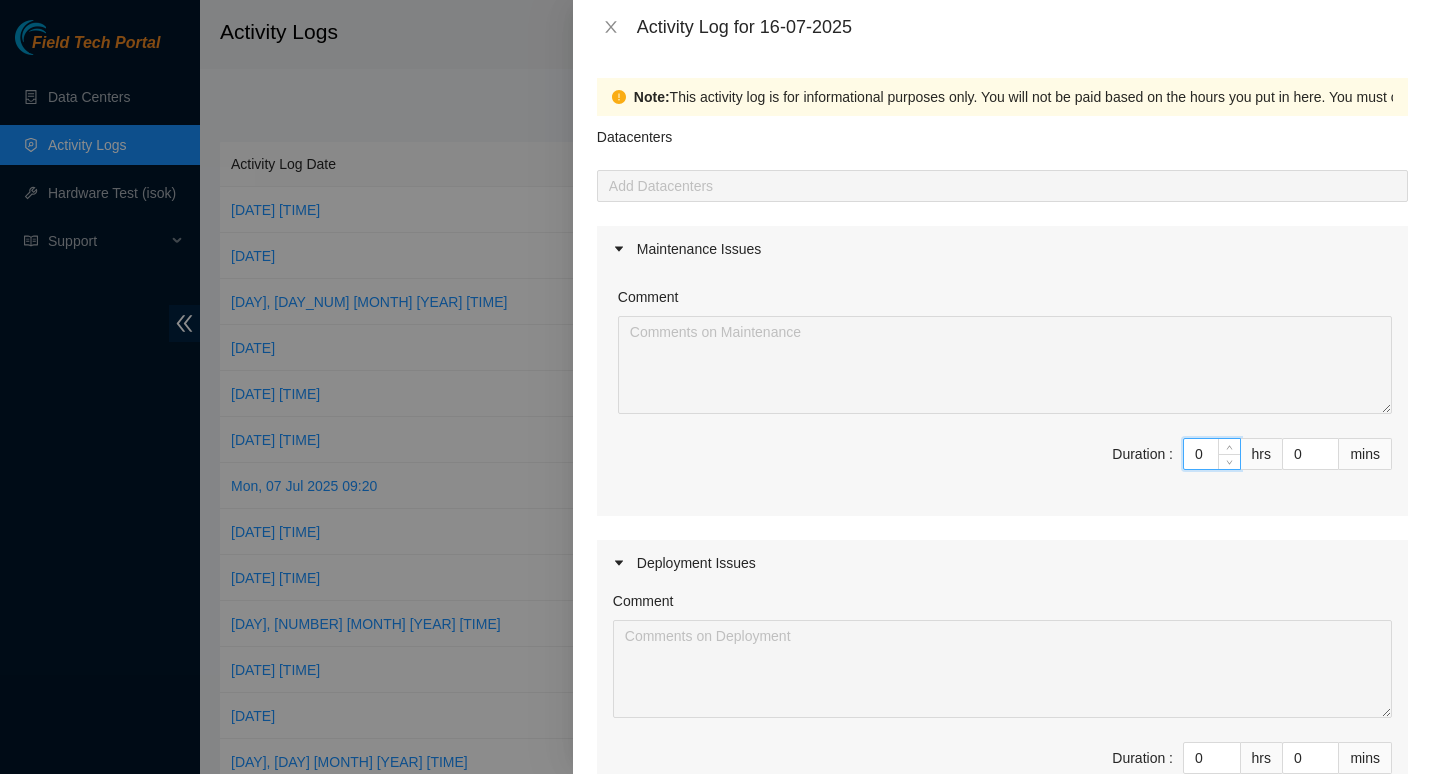 drag, startPoint x: 1187, startPoint y: 458, endPoint x: 1164, endPoint y: 469, distance: 25.495098 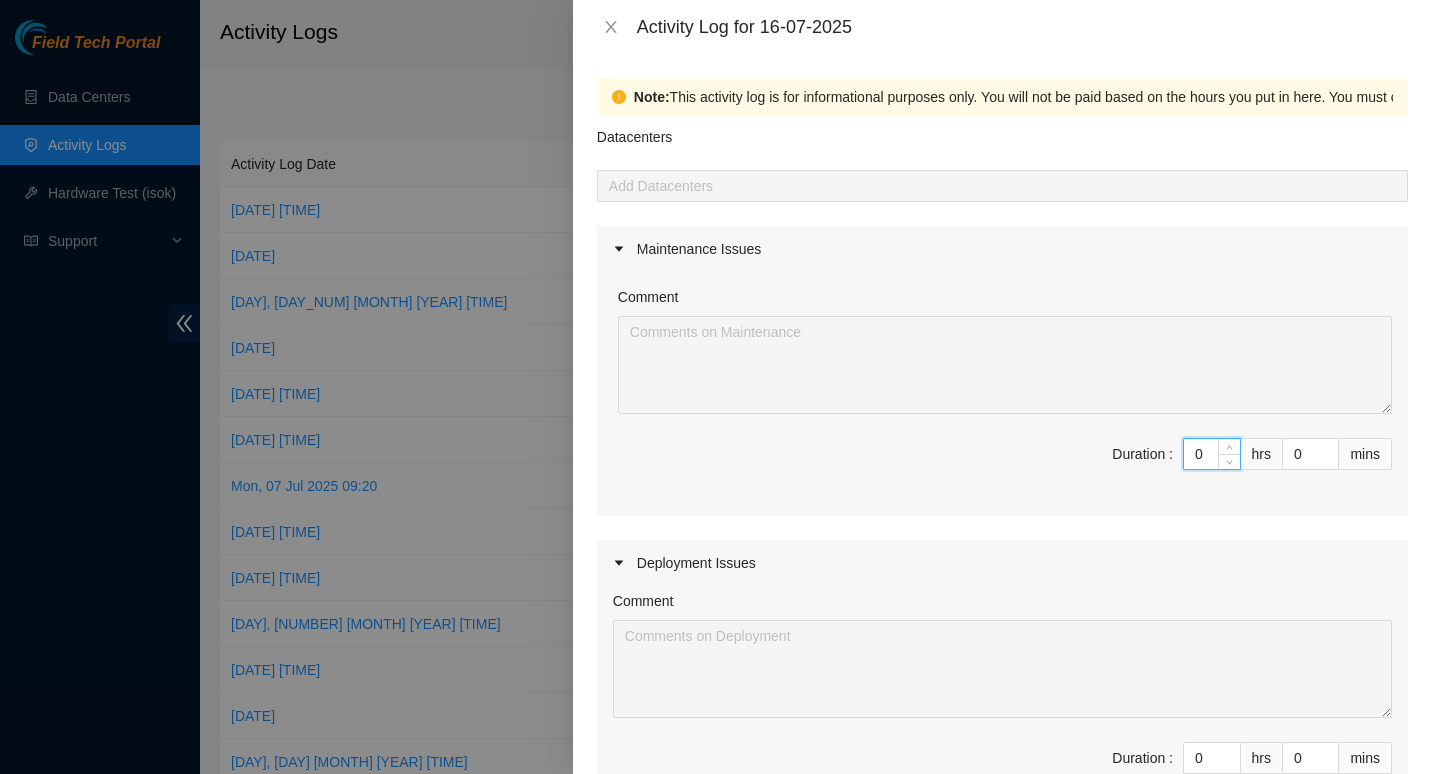 type on "8" 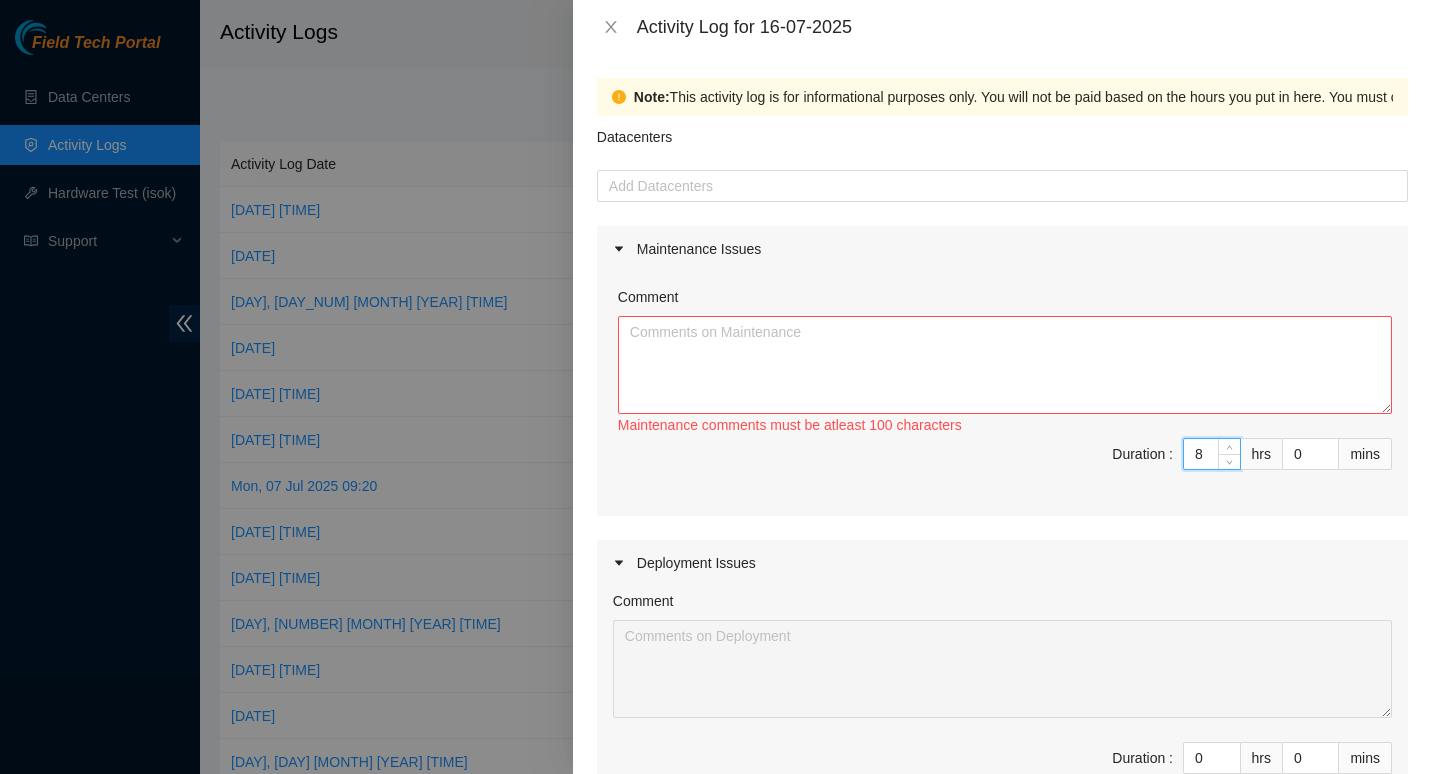type on "8" 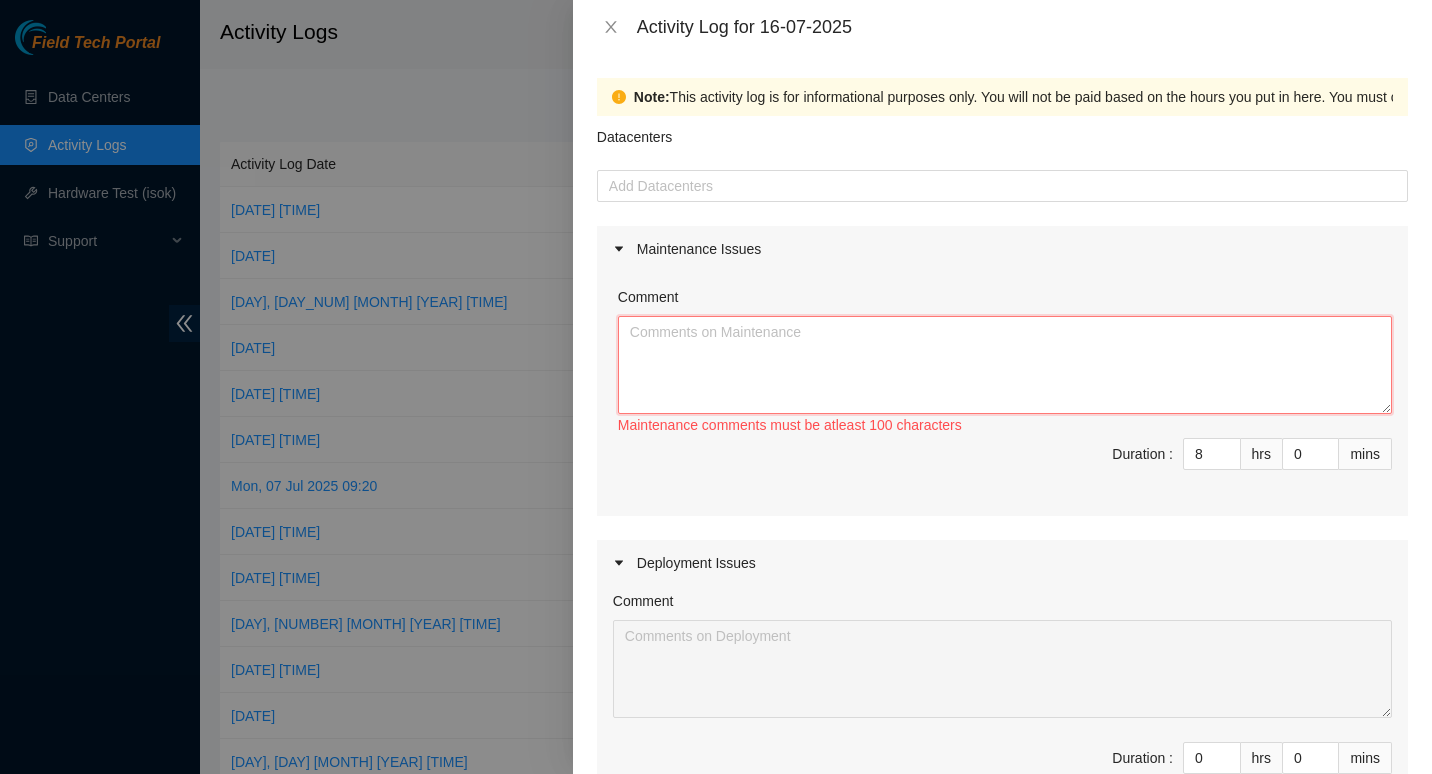 click on "Comment" at bounding box center [1005, 365] 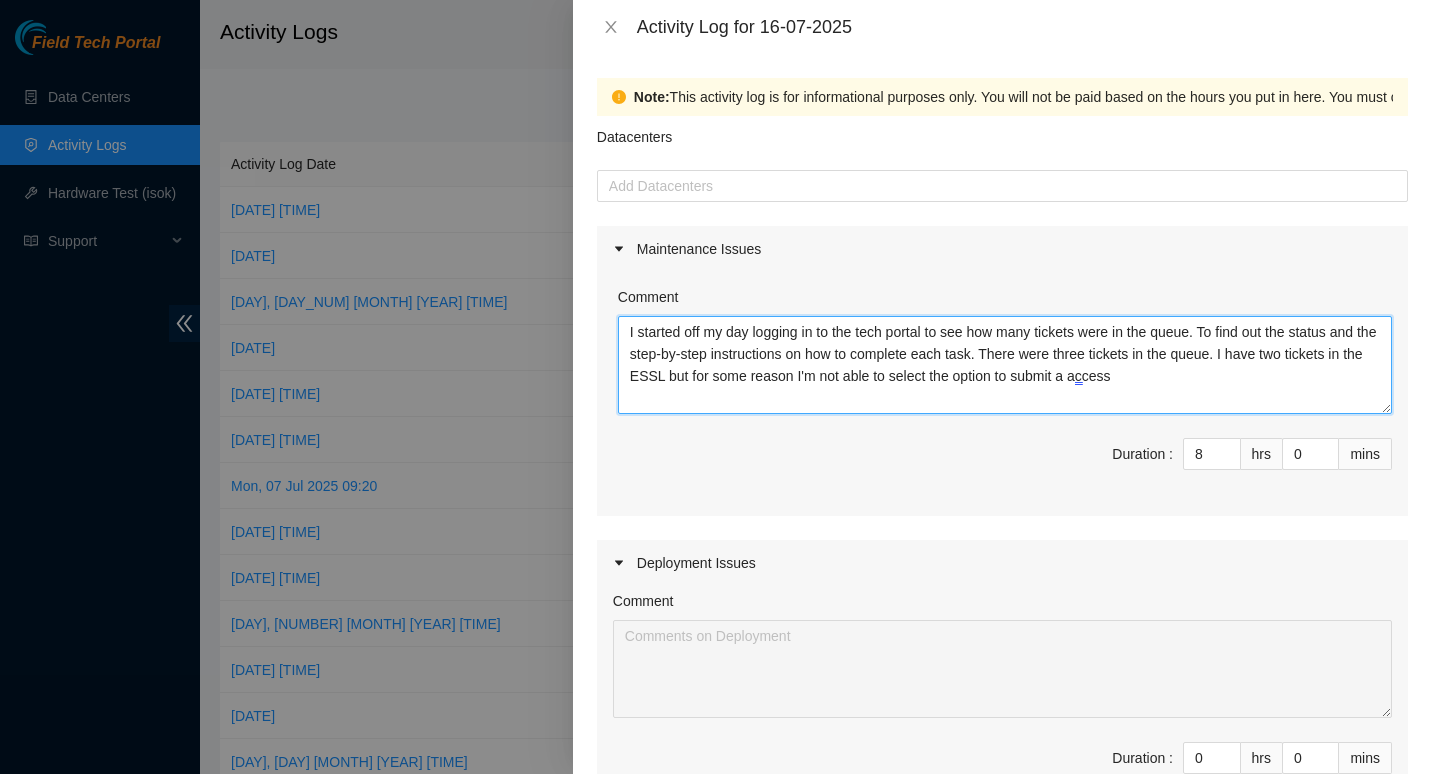 click on "I started off my day logging in to the tech portal to see how many tickets were in the queue. To find out the status and the step-by-step instructions on how to complete each task. There were three tickets in the queue. I have two tickets in the ESSL but for some reason I'm not able to select the option to submit a access" at bounding box center [1005, 365] 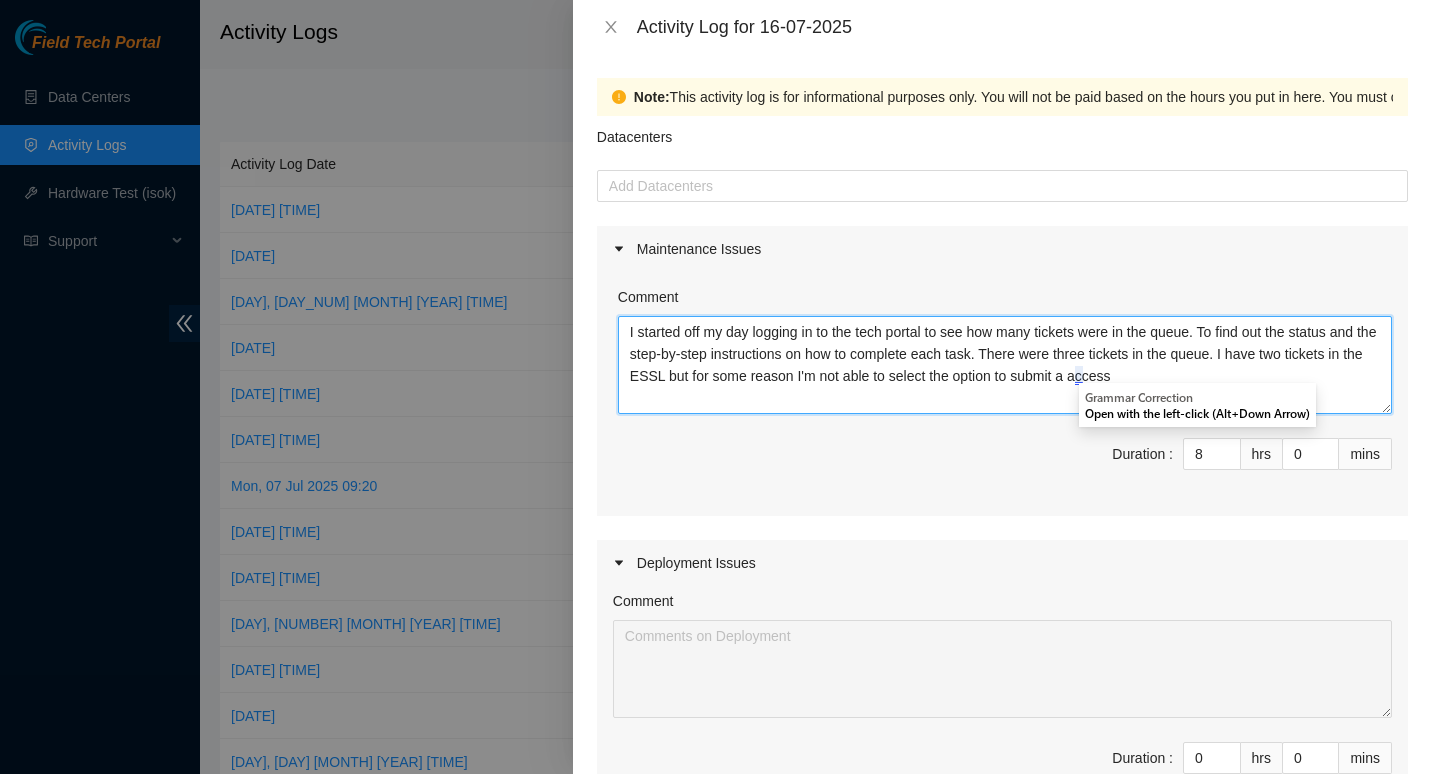 click on "I started off my day logging in to the tech portal to see how many tickets were in the queue. To find out the status and the step-by-step instructions on how to complete each task. There were three tickets in the queue. I have two tickets in the ESSL but for some reason I'm not able to select the option to submit a access" at bounding box center [1005, 365] 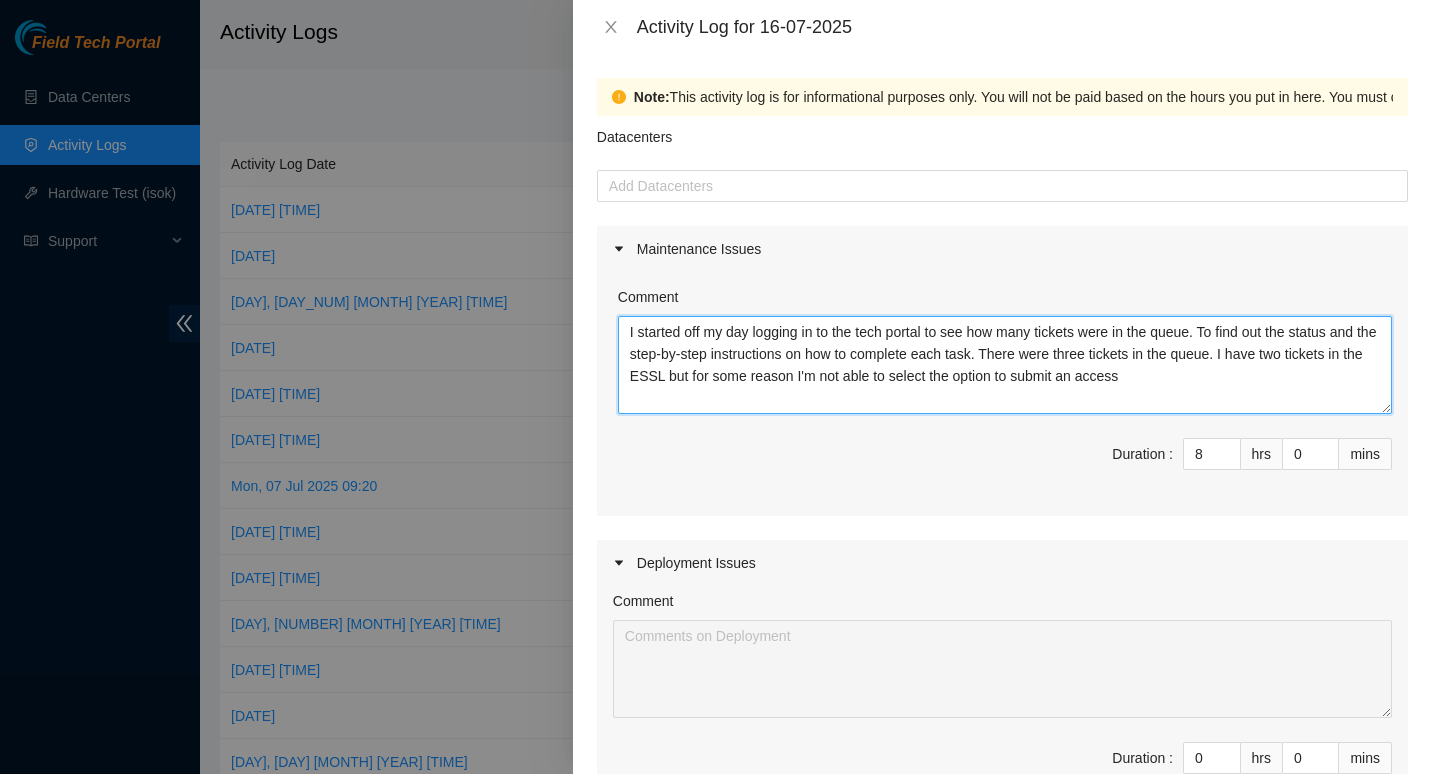 click on "I started off my day logging in to the tech portal to see how many tickets were in the queue. To find out the status and the step-by-step instructions on how to complete each task. There were three tickets in the queue. I have two tickets in the ESSL but for some reason I'm not able to select the option to submit an access" at bounding box center [1005, 365] 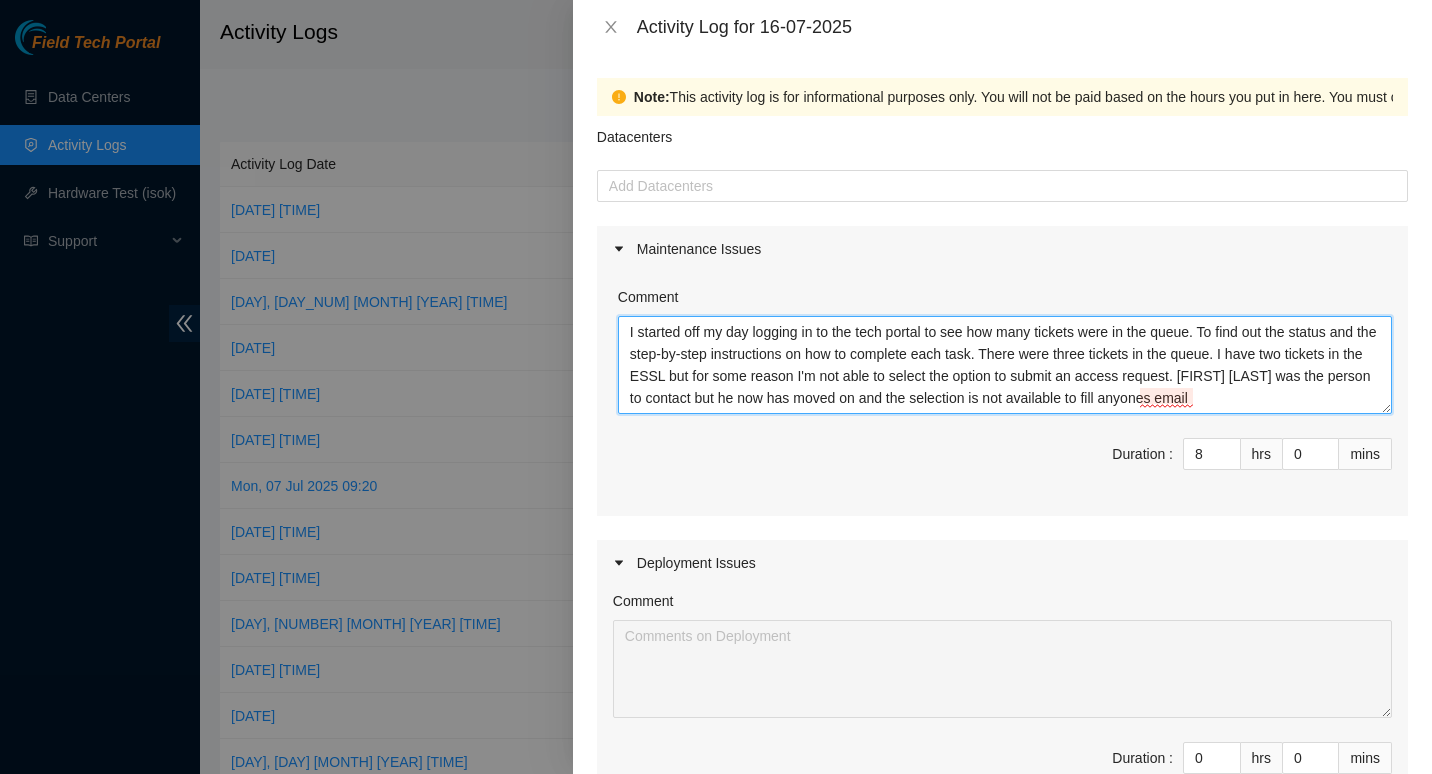 click on "I started off my day logging in to the tech portal to see how many tickets were in the queue. To find out the status and the step-by-step instructions on how to complete each task. There were three tickets in the queue. I have two tickets in the ESSL but for some reason I'm not able to select the option to submit an access request. [FIRST] [LAST] was the person to contact but he now has moved on and the selection is not available to fill anyones email" at bounding box center [1005, 365] 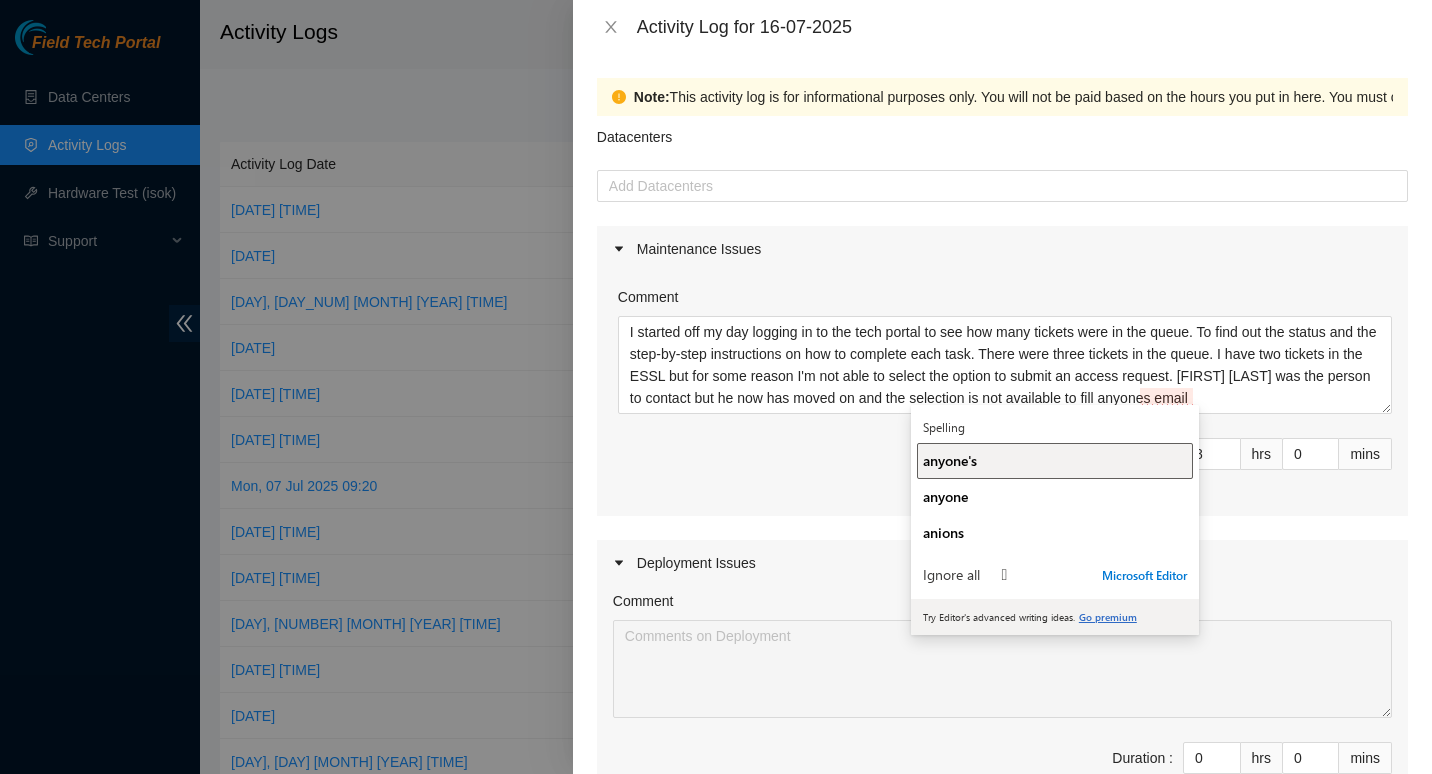 click on "anyone's" at bounding box center (1055, 460) 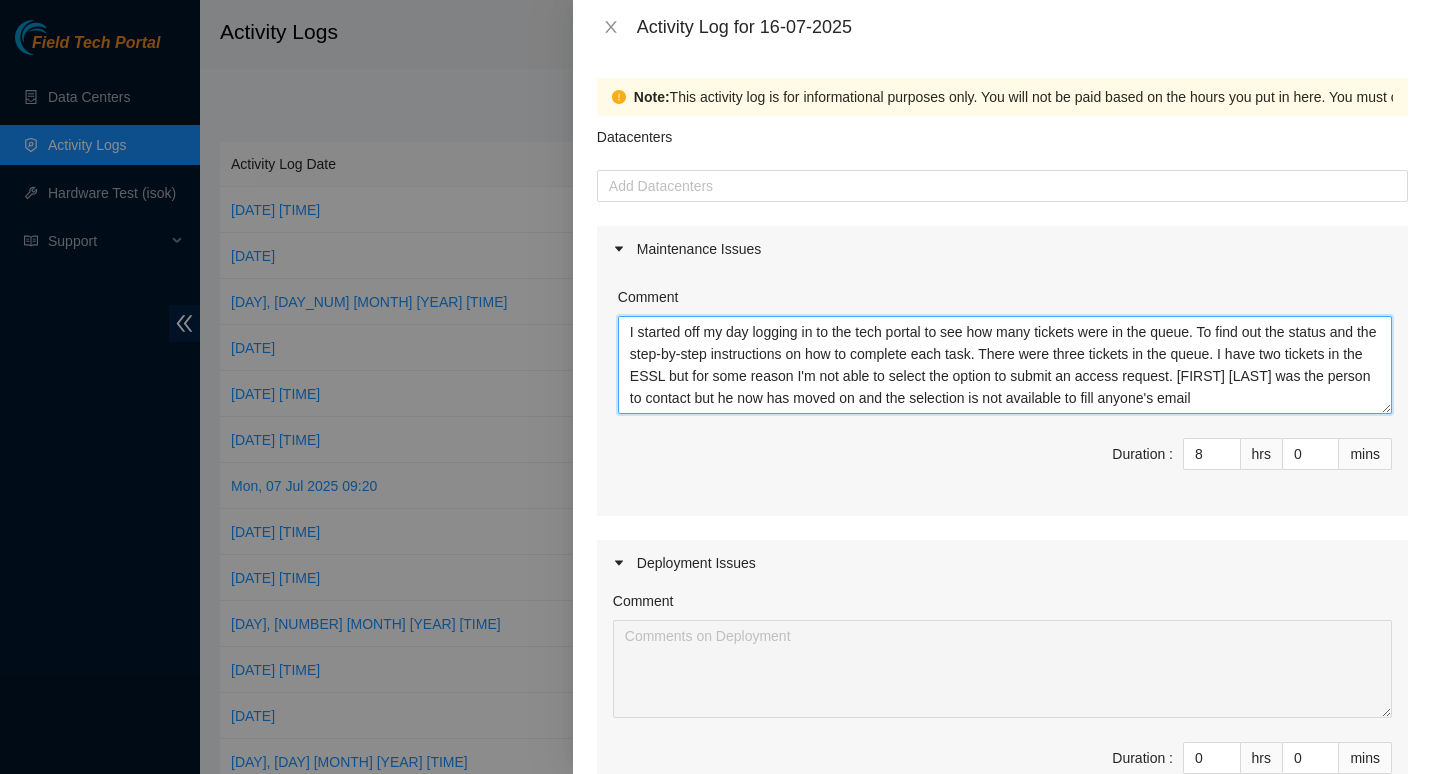 click on "I started off my day logging in to the tech portal to see how many tickets were in the queue. To find out the status and the step-by-step instructions on how to complete each task. There were three tickets in the queue. I have two tickets in the ESSL but for some reason I'm not able to select the option to submit an access request. [FIRST] [LAST] was the person to contact but he now has moved on and the selection is not available to fill anyone's email" at bounding box center [1005, 365] 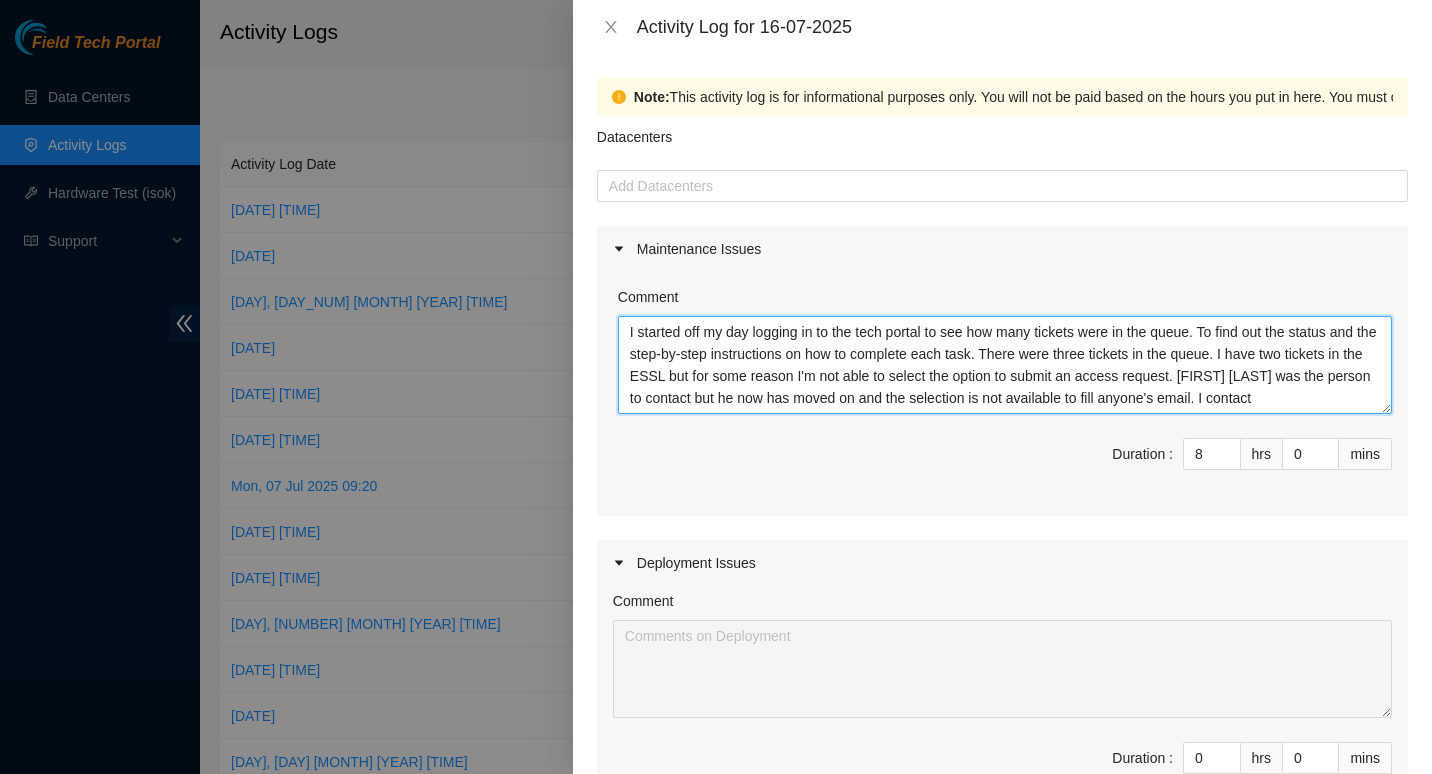 scroll, scrollTop: 16, scrollLeft: 0, axis: vertical 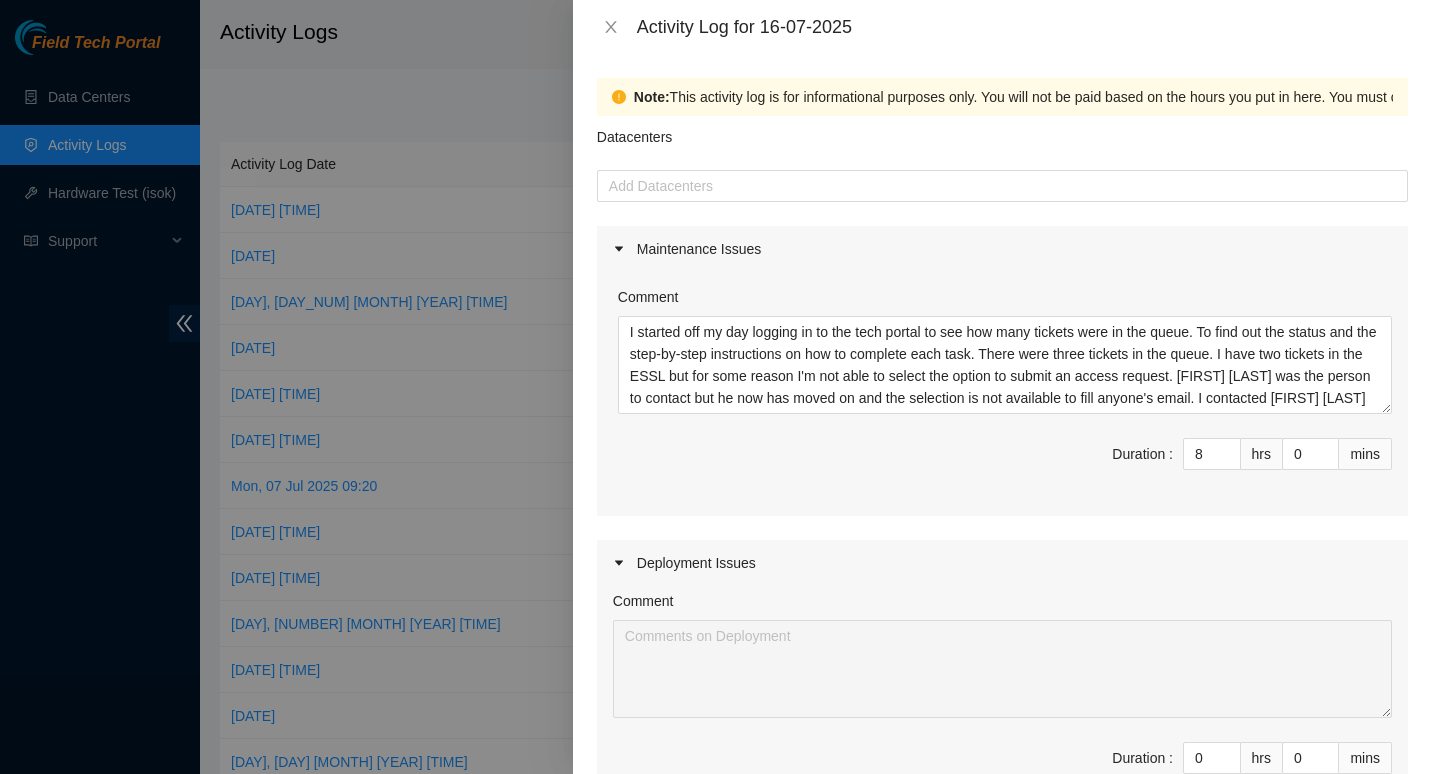 click on "Maintenance Issues Comment I started off my day logging in to the tech portal to see how many tickets were in the queue. To find out the status and the step-by-step instructions on how to complete each task. There were three tickets in the queue. I have two tickets in the ESSL but for some reason I'm not able to select the option to submit an access request. [FIRST] [LAST] was the person to contact but he now has moved on and the selection is not available to fill anyone's email. I contacted [FIRST] Pa Duration : 8 hrs 0 mins Deployment Issues Comment Duration : 0 hrs 0 mins Miscellaneous Comment Duration : 0 hrs 0 mins" at bounding box center (1002, 675) 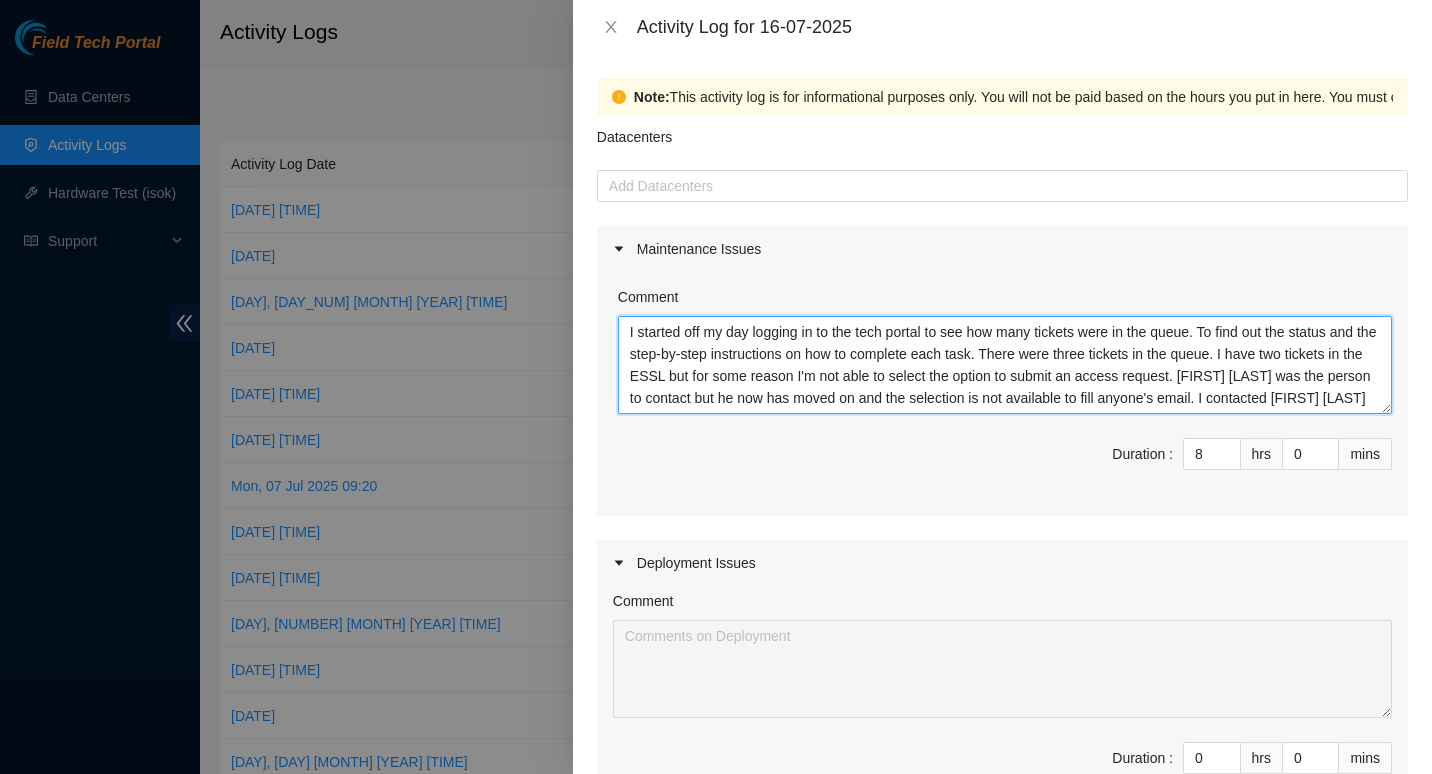 click on "I started off my day logging in to the tech portal to see how many tickets were in the queue. To find out the status and the step-by-step instructions on how to complete each task. There were three tickets in the queue. I have two tickets in the ESSL but for some reason I'm not able to select the option to submit an access request. [FIRST] [LAST] was the person to contact but he now has moved on and the selection is not available to fill anyone's email. I contacted [FIRST] [LAST]" at bounding box center [1005, 365] 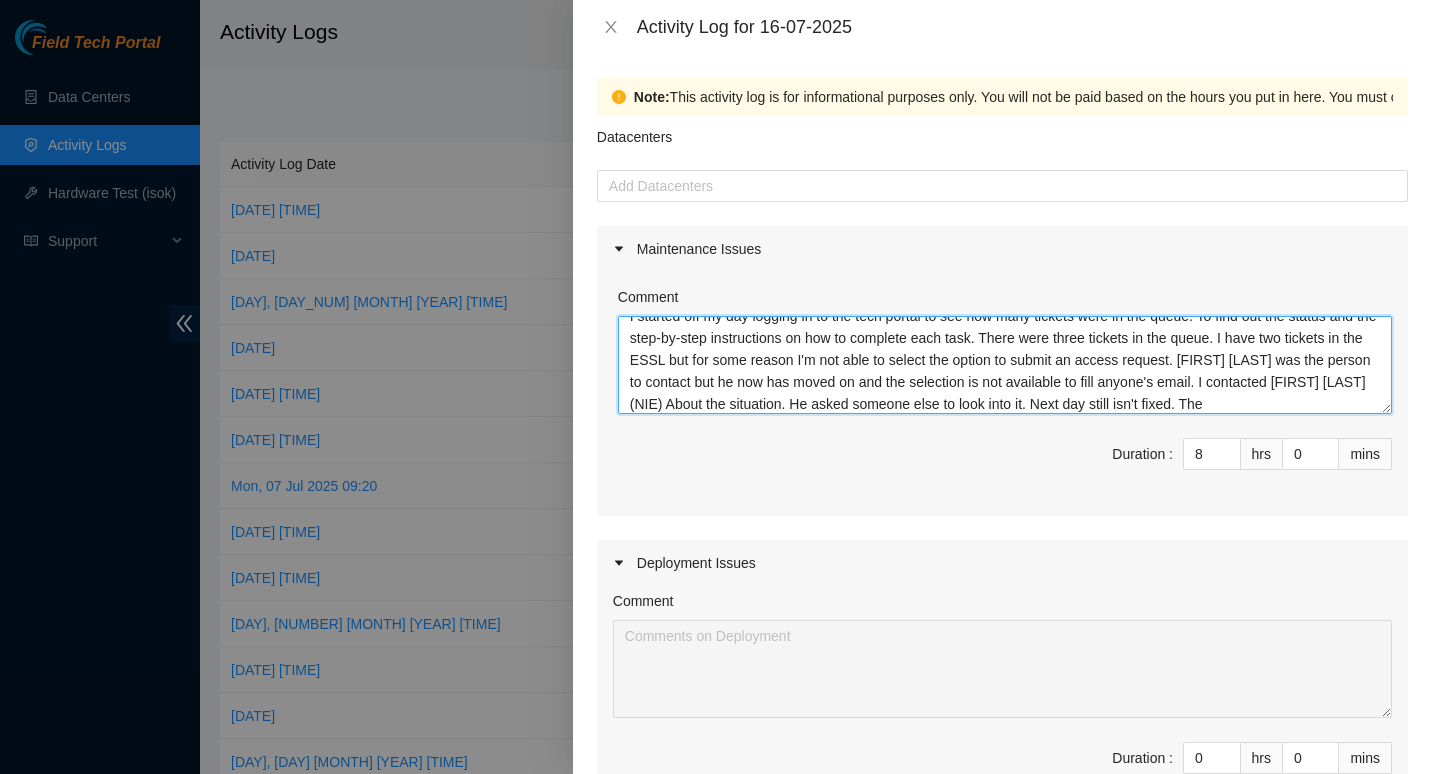 scroll, scrollTop: 38, scrollLeft: 0, axis: vertical 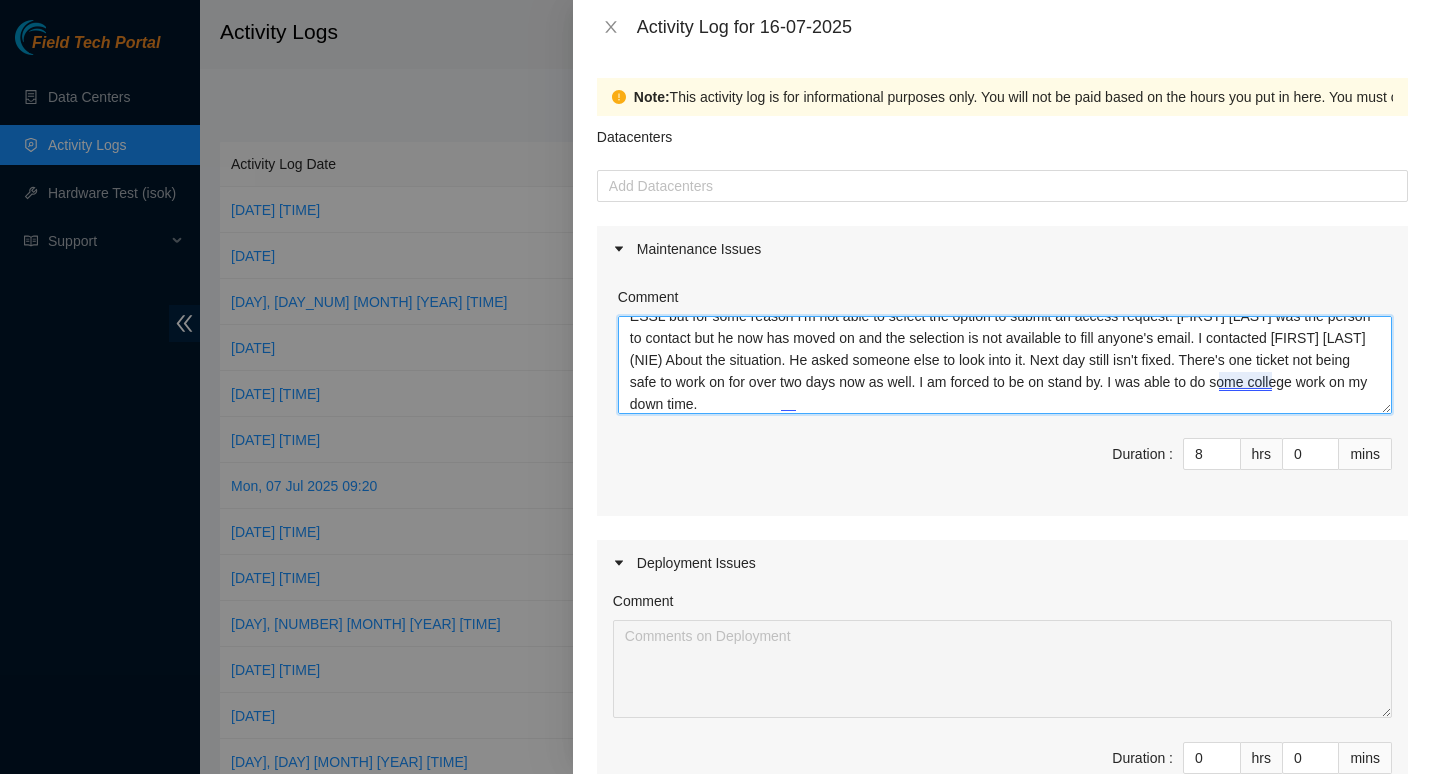 click on "I started off my day logging in to the tech portal to see how many tickets were in the queue. To find out the status and the step-by-step instructions on how to complete each task. There were three tickets in the queue. I have two tickets in the ESSL but for some reason I'm not able to select the option to submit an access request. [FIRST] [LAST] was the person to contact but he now has moved on and the selection is not available to fill anyone's email. I contacted [FIRST] [LAST] (NIE) About the situation. He asked someone else to look into it. Next day still isn't fixed. There's one ticket not being safe to work on for over two days now as well. I am forced to be on stand by. I was able to do some college work on my down time." at bounding box center [1005, 365] 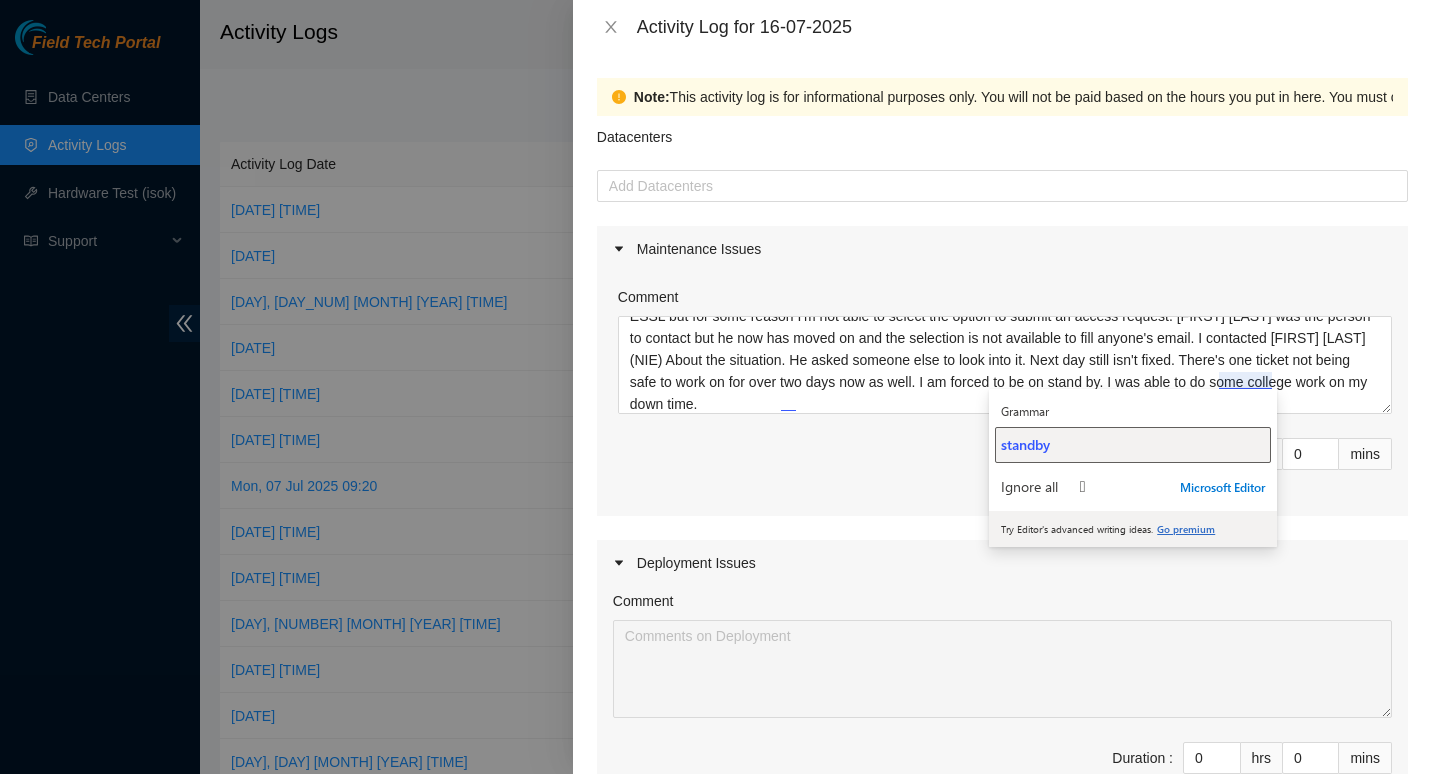click on "standby" at bounding box center [1133, 444] 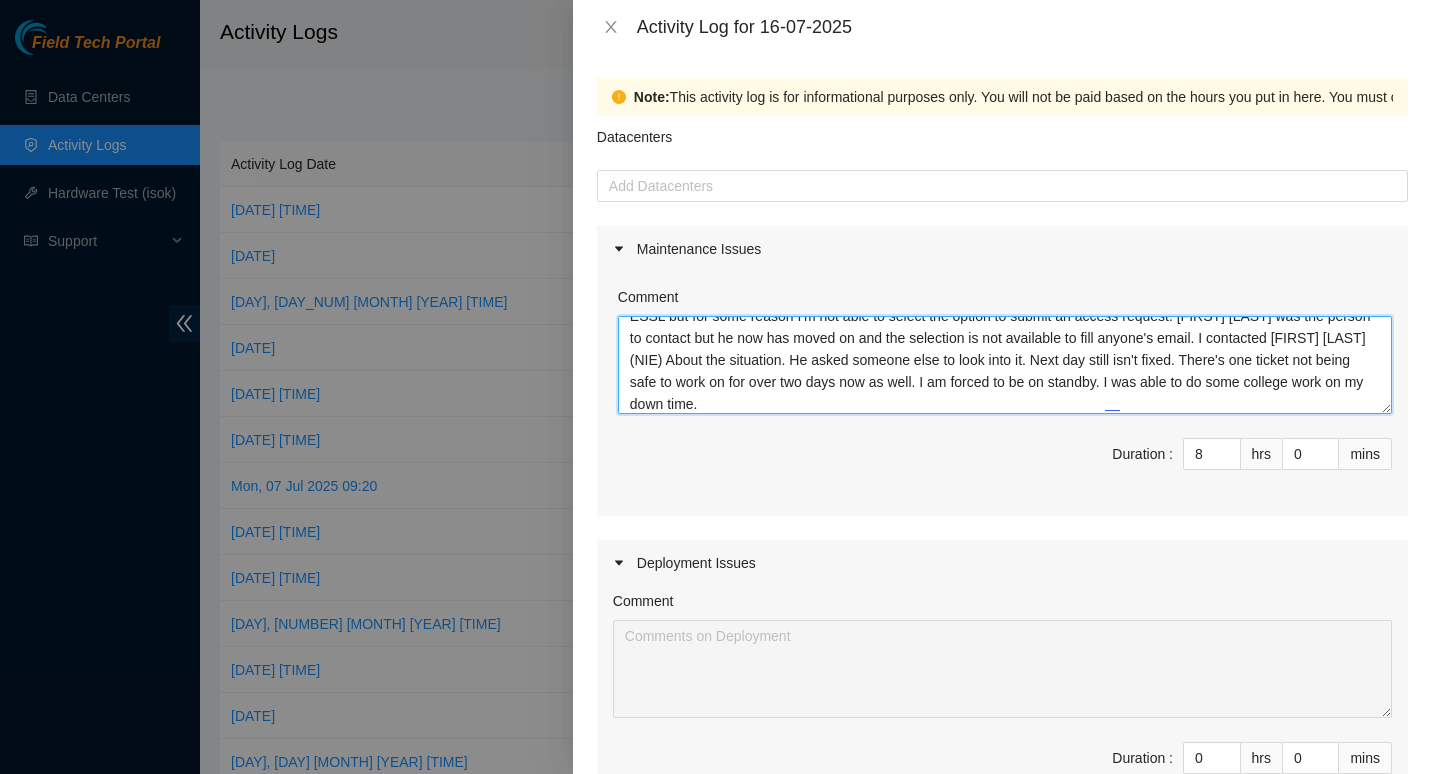 click on "I started off my day logging in to the tech portal to see how many tickets were in the queue. To find out the status and the step-by-step instructions on how to complete each task. There were three tickets in the queue. I have two tickets in the ESSL but for some reason I'm not able to select the option to submit an access request. [FIRST] [LAST] was the person to contact but he now has moved on and the selection is not available to fill anyone's email. I contacted [FIRST] [LAST] (NIE) About the situation. He asked someone else to look into it. Next day still isn't fixed. There's one ticket not being safe to work on for over two days now as well. I am forced to be on standby. I was able to do some college work on my down time." at bounding box center [1005, 365] 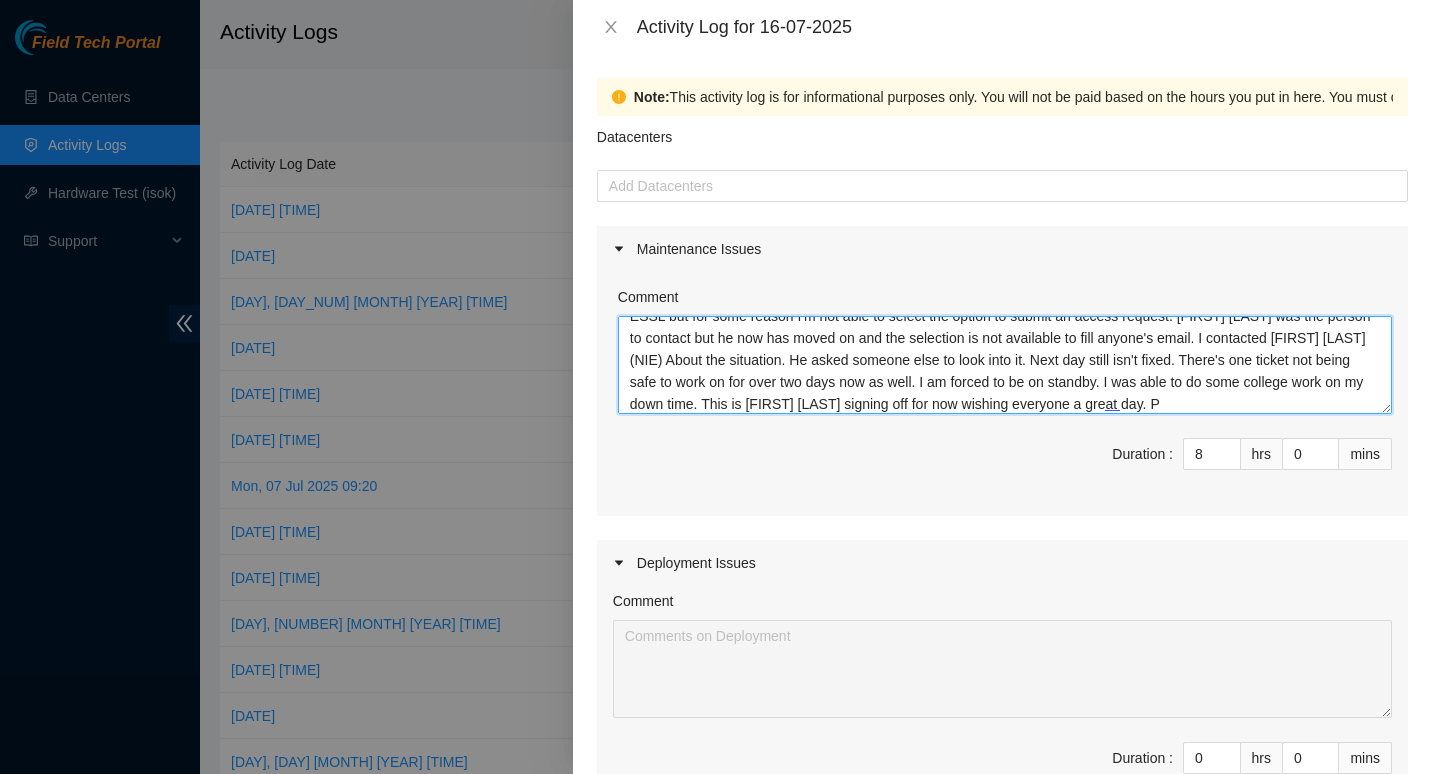 scroll, scrollTop: 82, scrollLeft: 0, axis: vertical 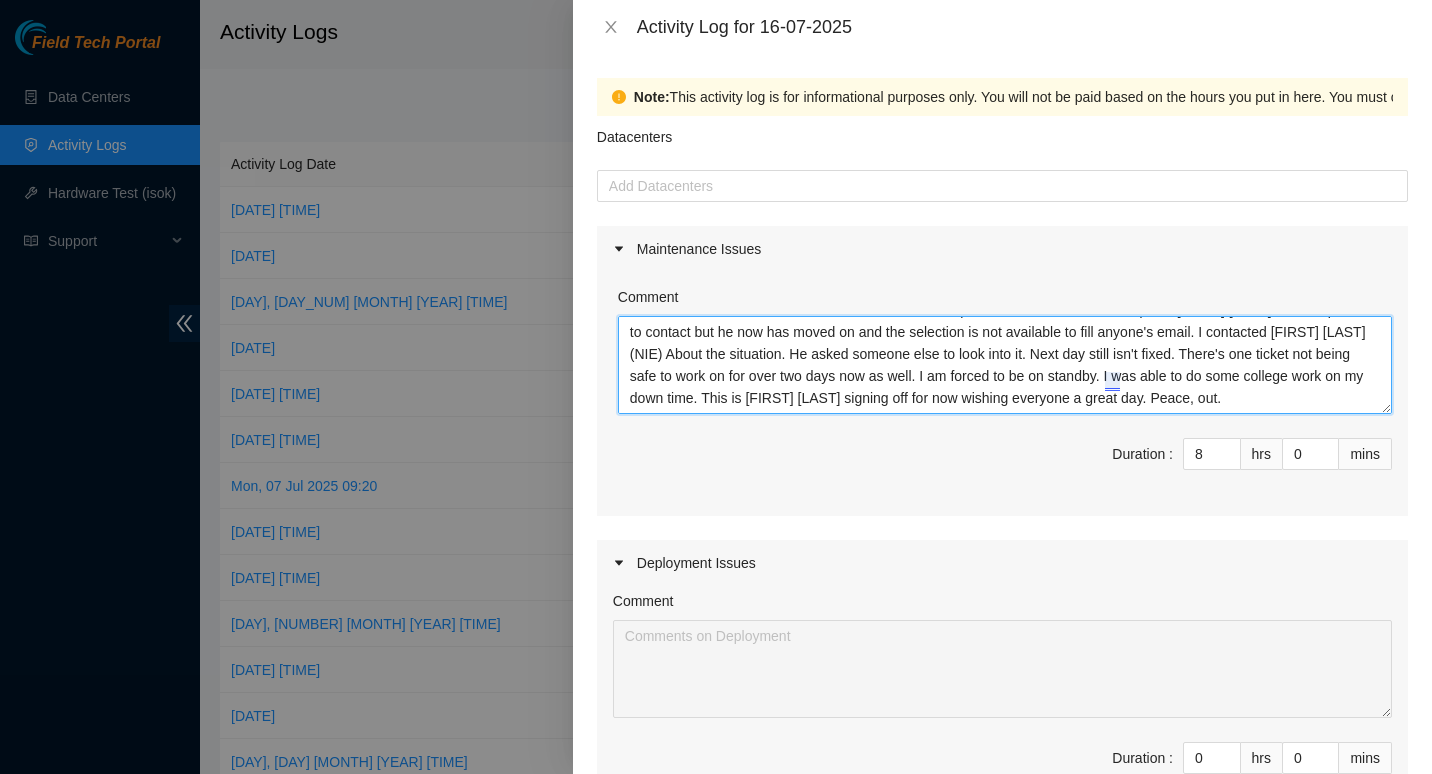 click on "I started off my day logging in to the tech portal to see how many tickets were in the queue. To find out the status and the step-by-step instructions on how to complete each task. There were three tickets in the queue. I have two tickets in the ESSL but for some reason I'm not able to select the option to submit an access request. [FIRST] [LAST] was the person to contact but he now has moved on and the selection is not available to fill anyone's email. I contacted [FIRST] [LAST] (NIE) About the situation. He asked someone else to look into it. Next day still isn't fixed. There's one ticket not being safe to work on for over two days now as well. I am forced to be on standby. I was able to do some college work on my down time. This is [FIRST] [LAST] signing off for now wishing everyone a great day. Peace, out." at bounding box center [1005, 365] 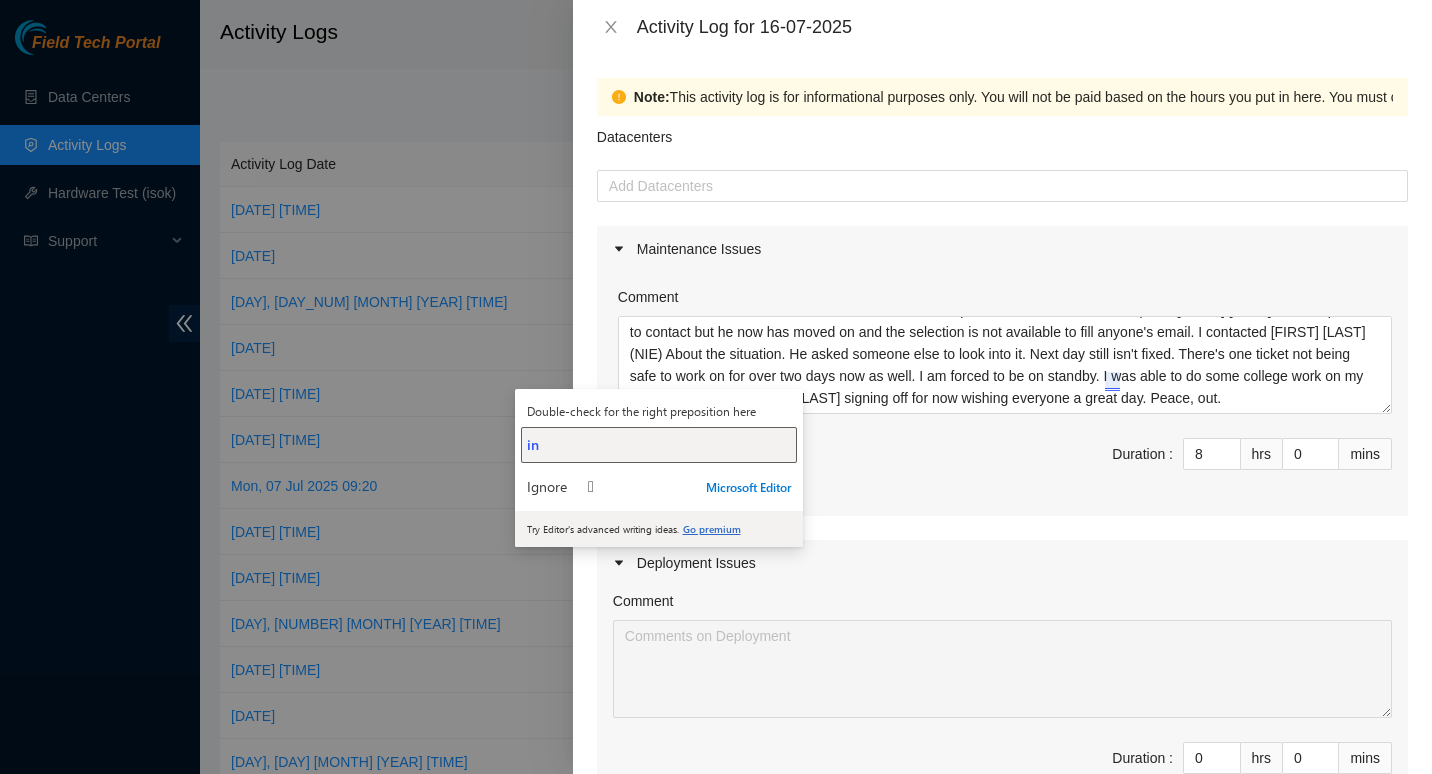 click on "in" at bounding box center [659, 444] 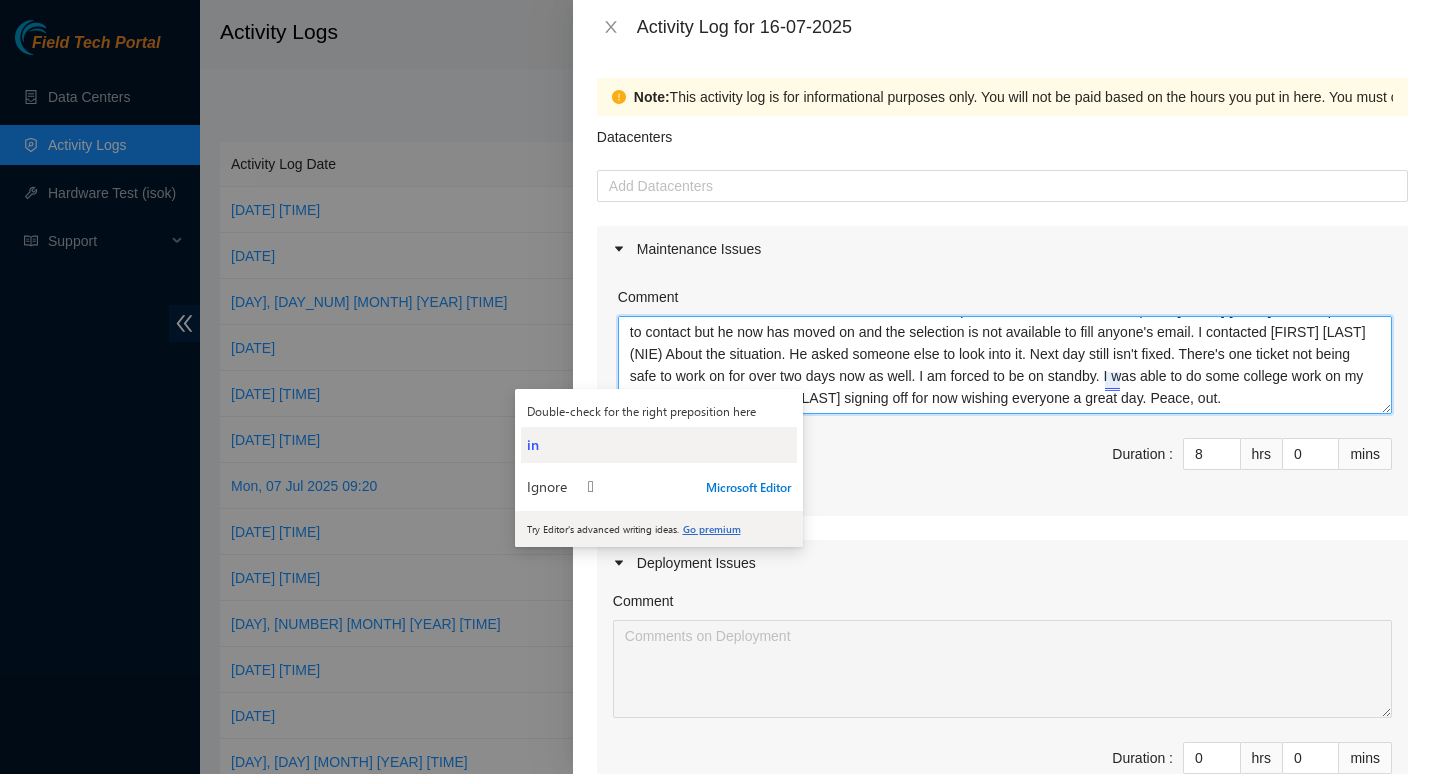 type on "I started off my day logging in to the tech portal to see how many tickets were in the queue. To find out the status and the step-by-step instructions on how to complete each task. There were three tickets in the queue. I have two tickets in the ESSL but for some reason I'm not able to select the option to submit an access request. [FIRST] [LAST] was the person to contact but he now has moved on and the selection is not available to fill anyone's email. I contacted [FIRST] [LAST] (NIE) About the situation. He asked someone else to look into it. Next day still isn't fixed. There's one ticket not being safe to work on for over two days now as well. I am forced to be on standby. I was able to do some college work in my down time. This is [FIRST] [LAST] signing off for now wishing everyone a great day. Peace, out." 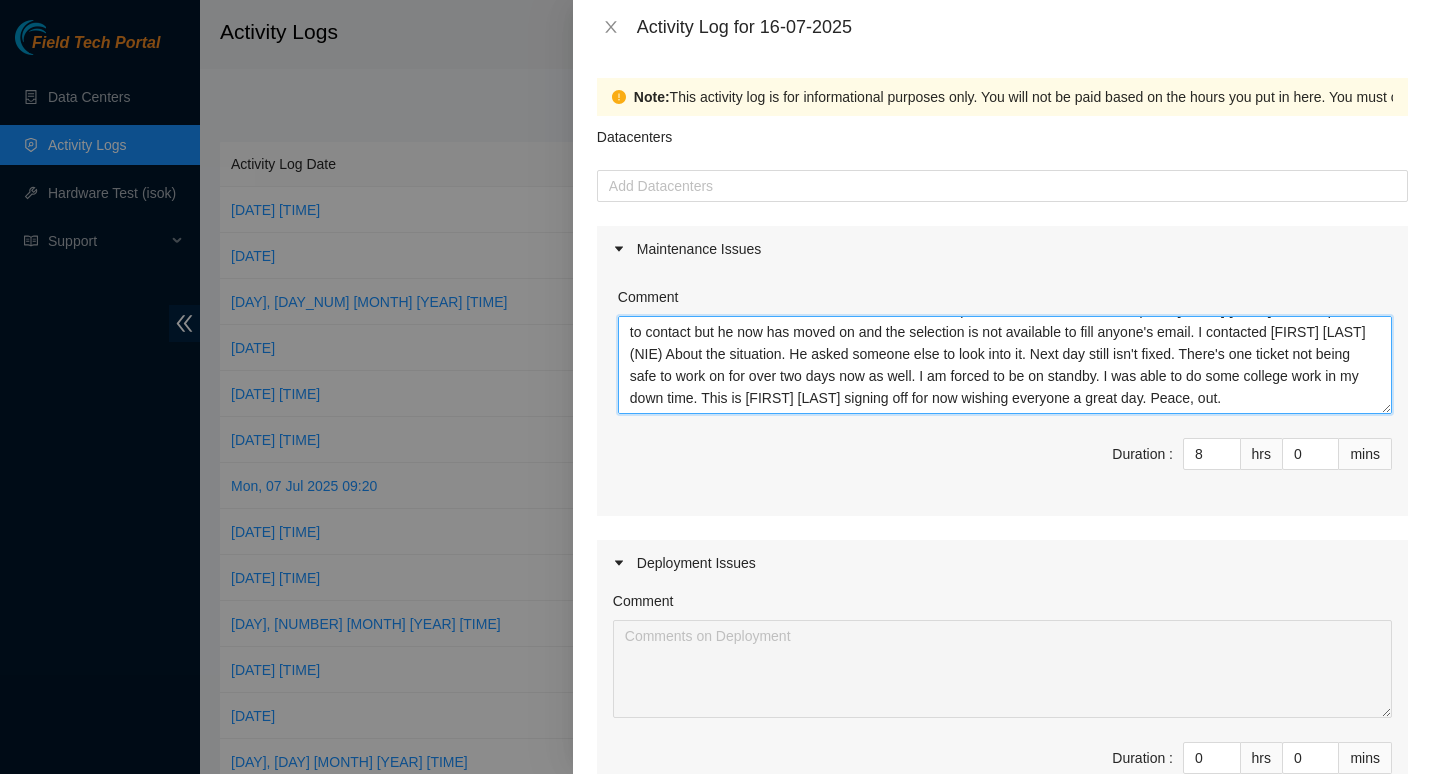 scroll, scrollTop: 88, scrollLeft: 0, axis: vertical 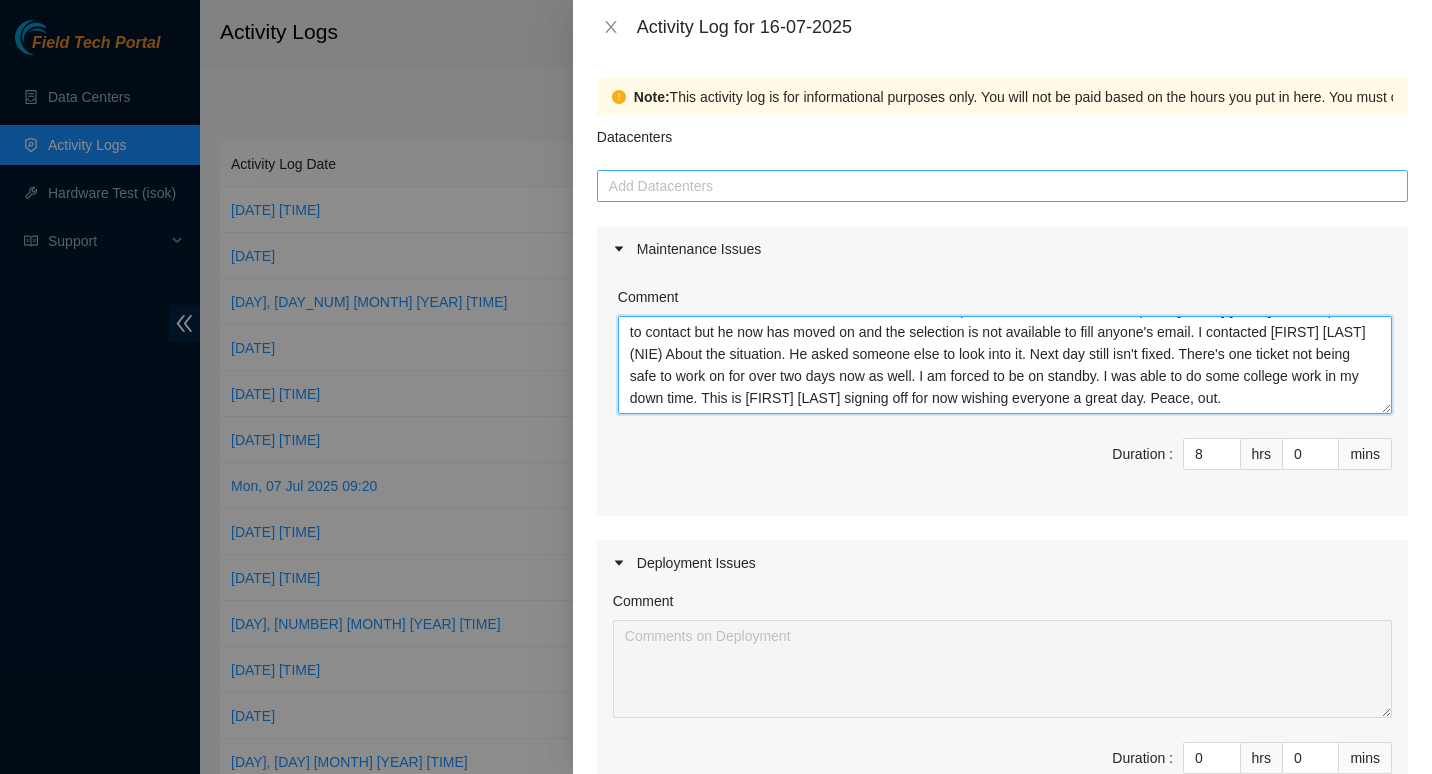 click at bounding box center [1002, 186] 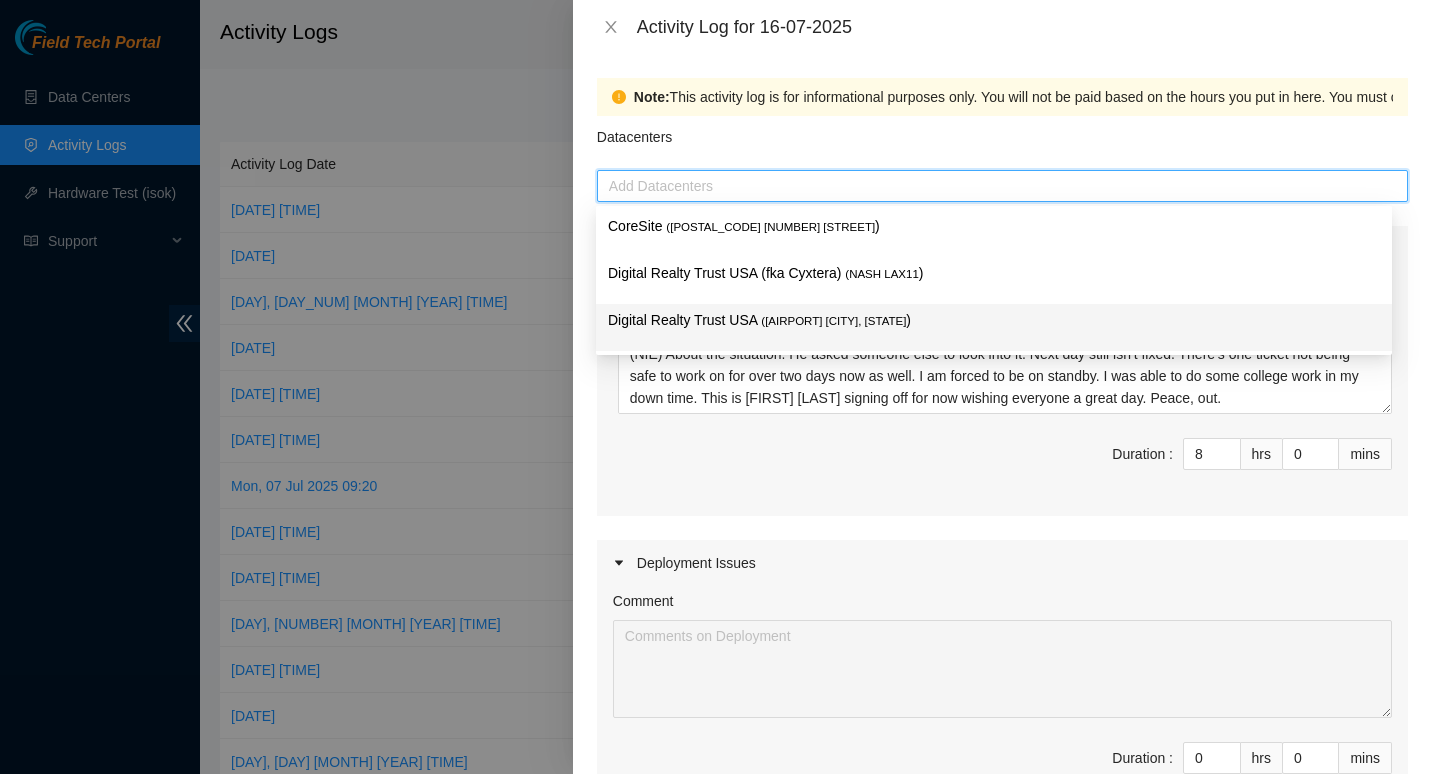 click on "[COMPANY]   ( [CITY] [STATE] )" at bounding box center [994, 320] 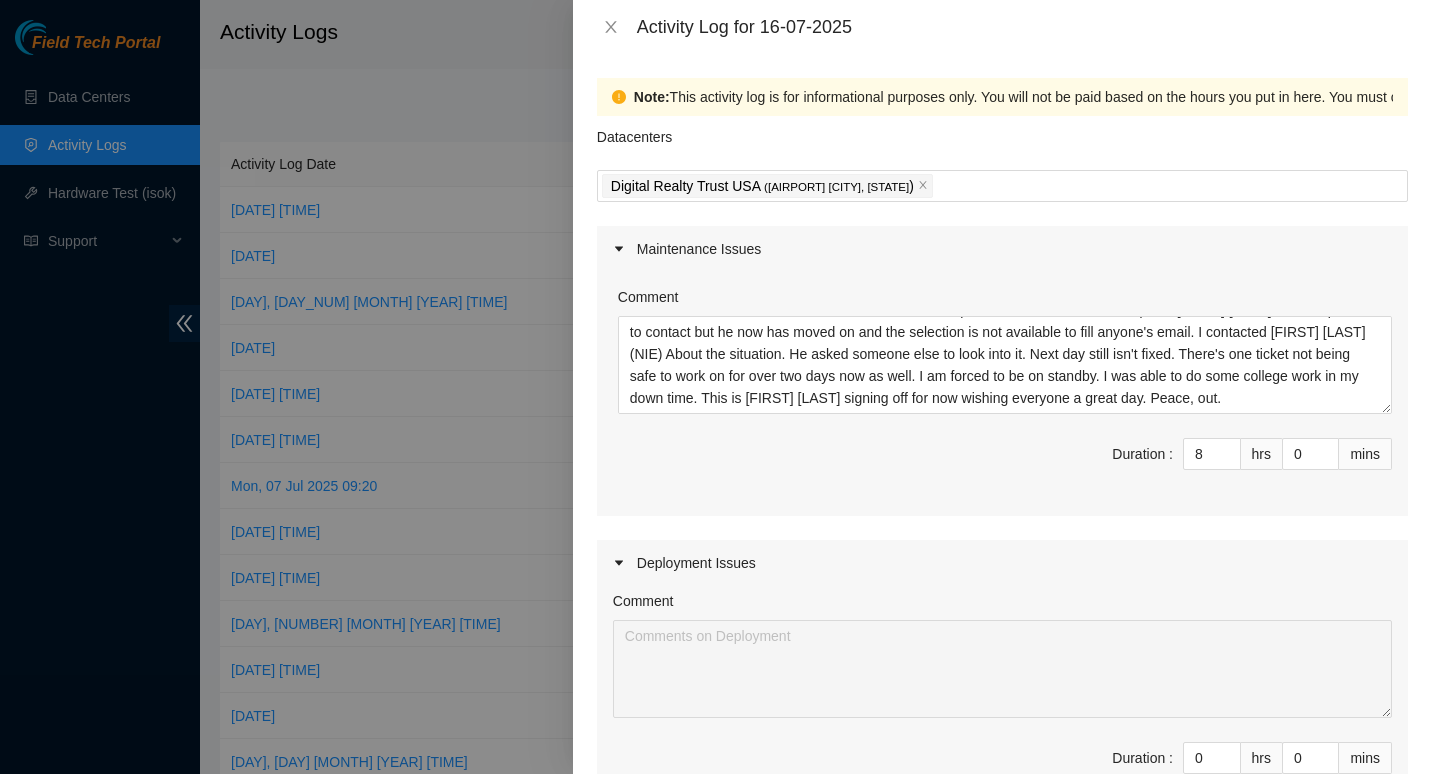 click on "Duration : 8 hrs 0 mins" at bounding box center [1002, 466] 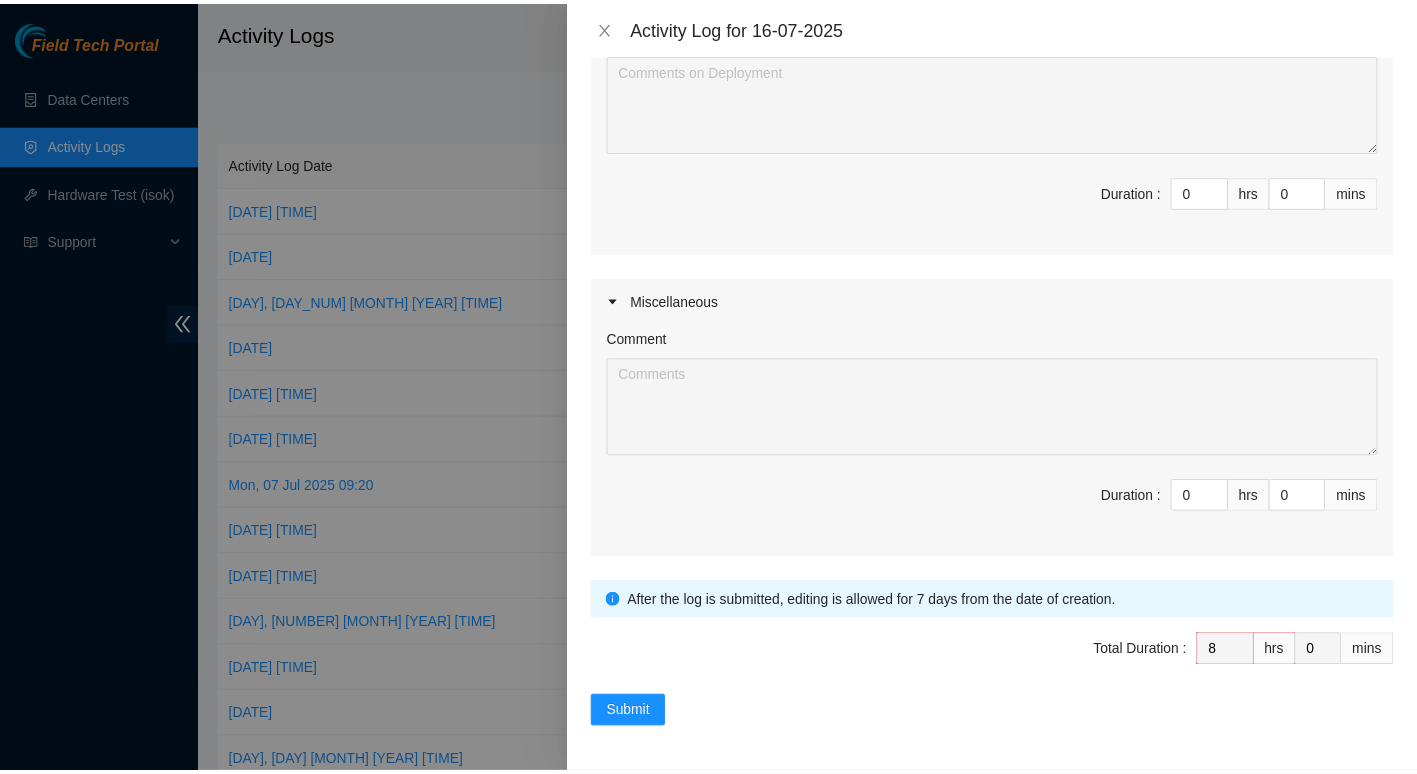 scroll, scrollTop: 567, scrollLeft: 0, axis: vertical 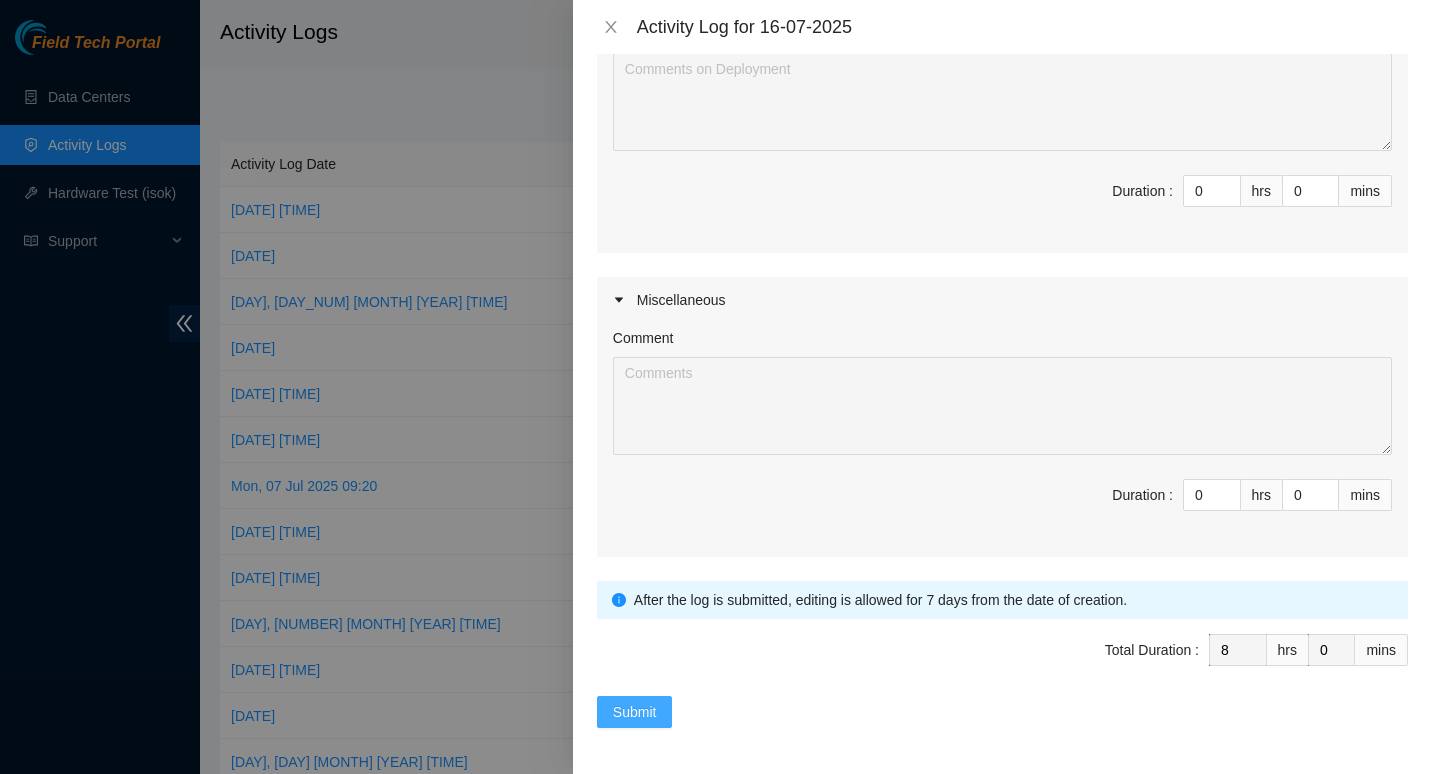 click on "Submit" at bounding box center (635, 712) 